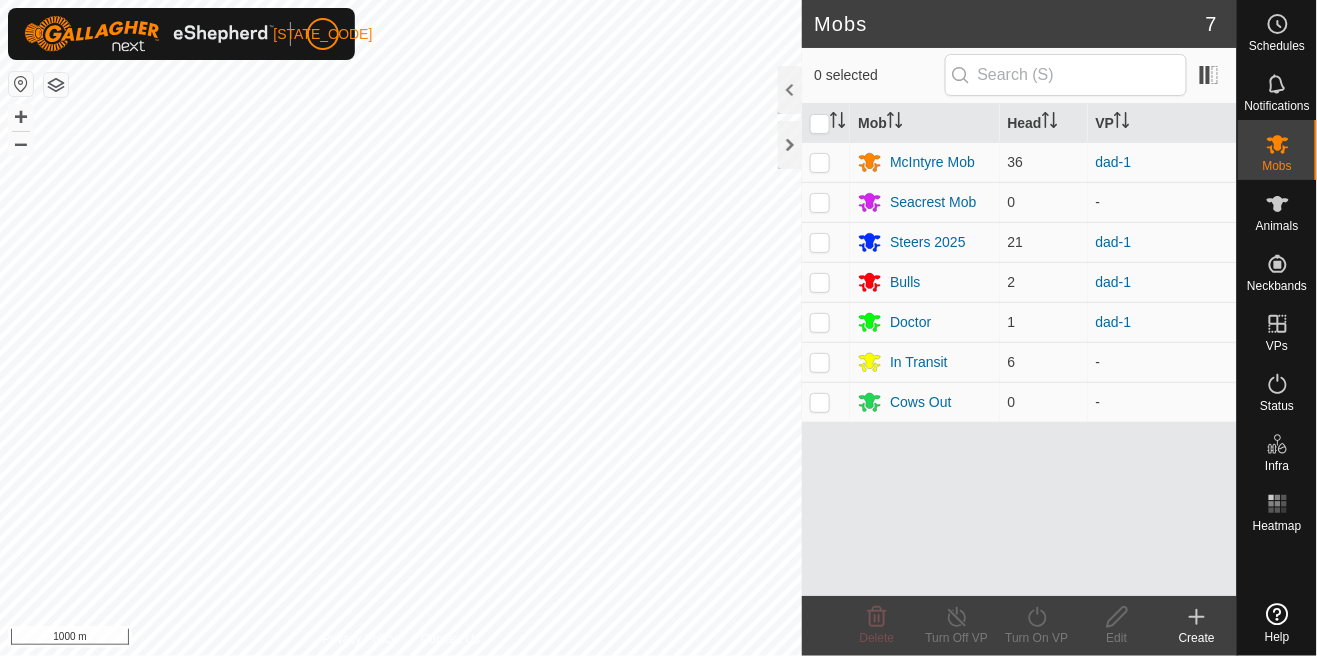 scroll, scrollTop: 0, scrollLeft: 0, axis: both 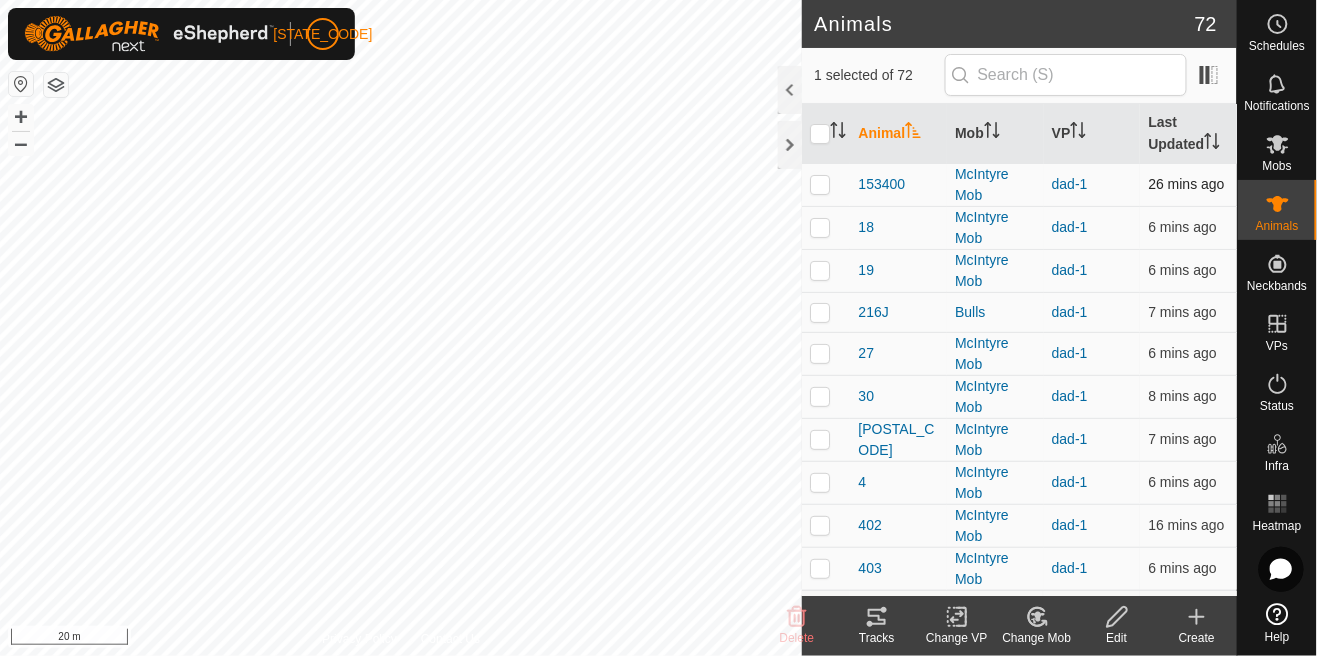click at bounding box center [820, 184] 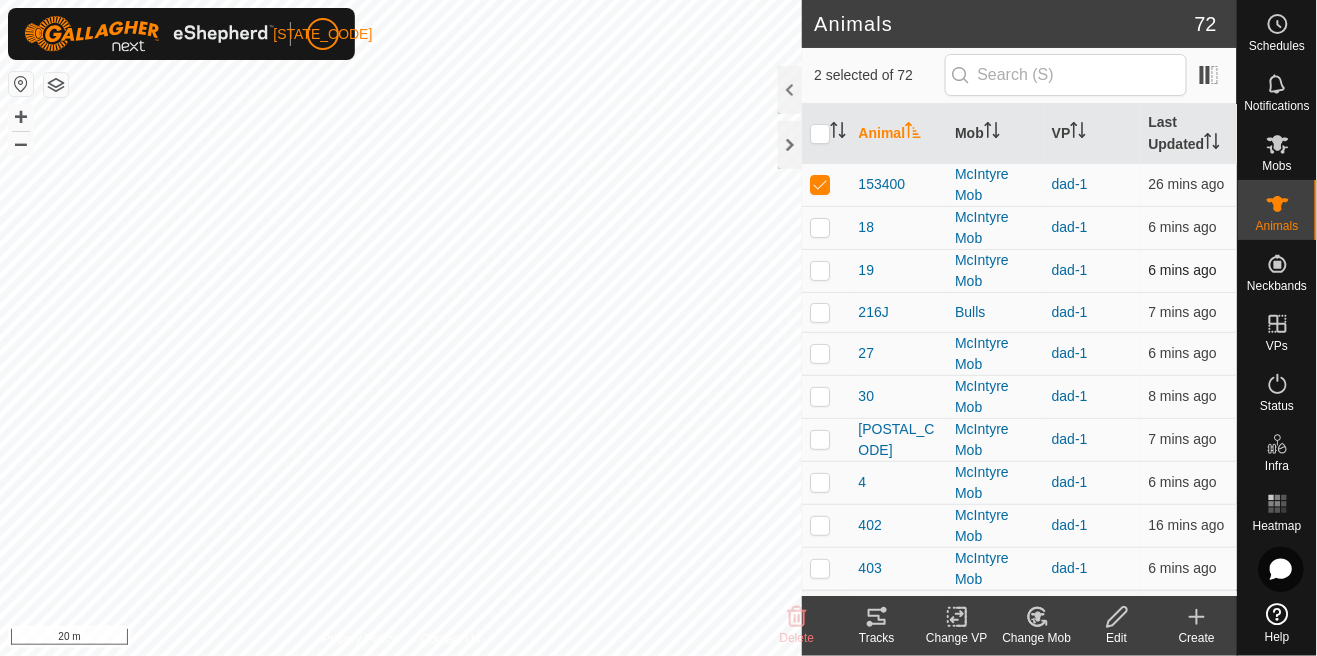 click at bounding box center (826, 270) 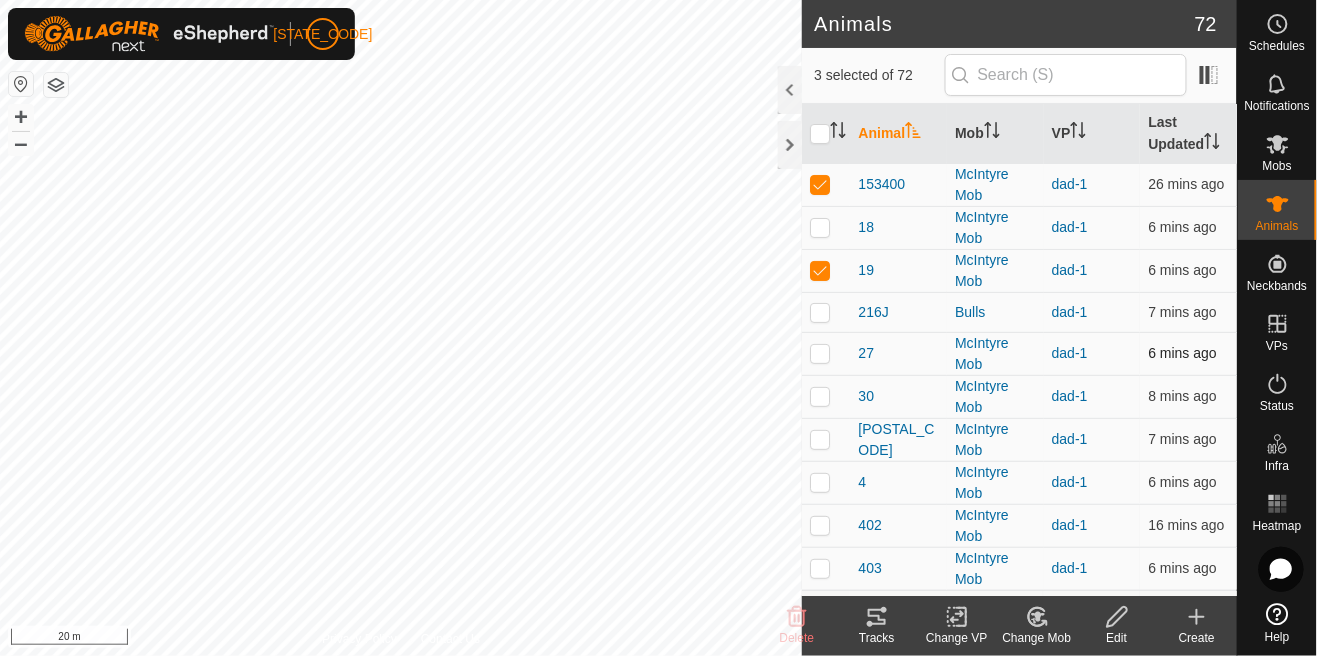 click at bounding box center [826, 353] 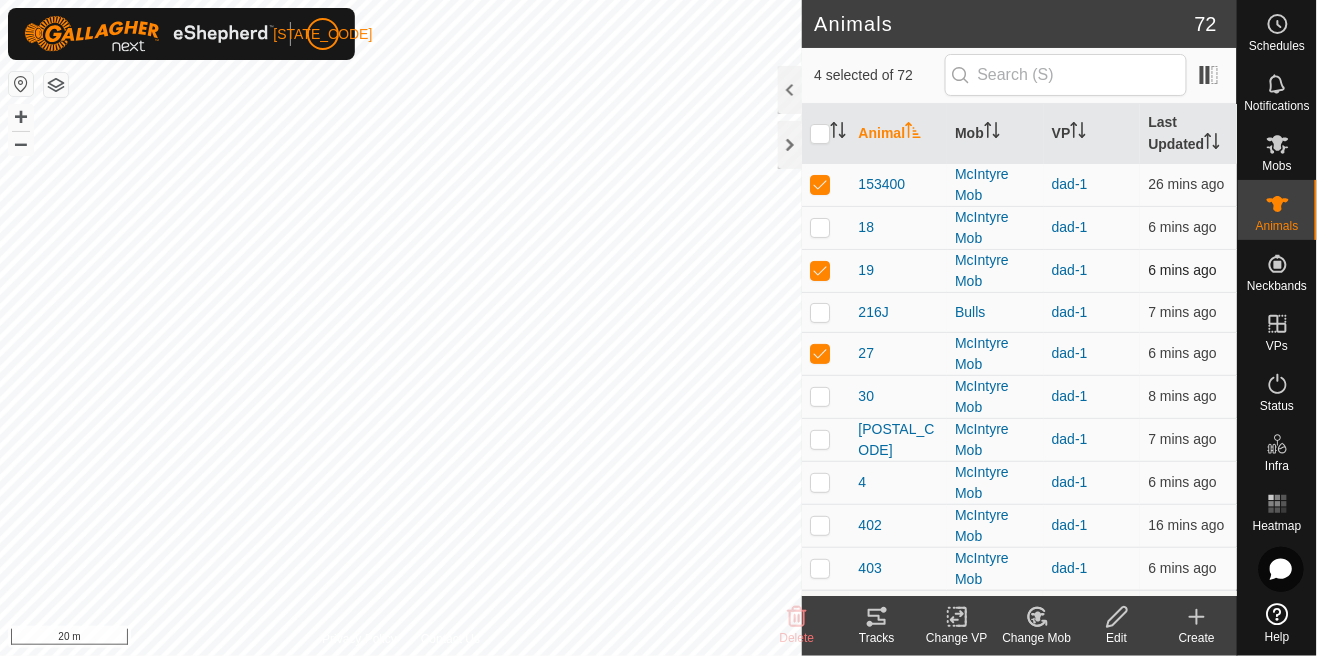 click at bounding box center [826, 270] 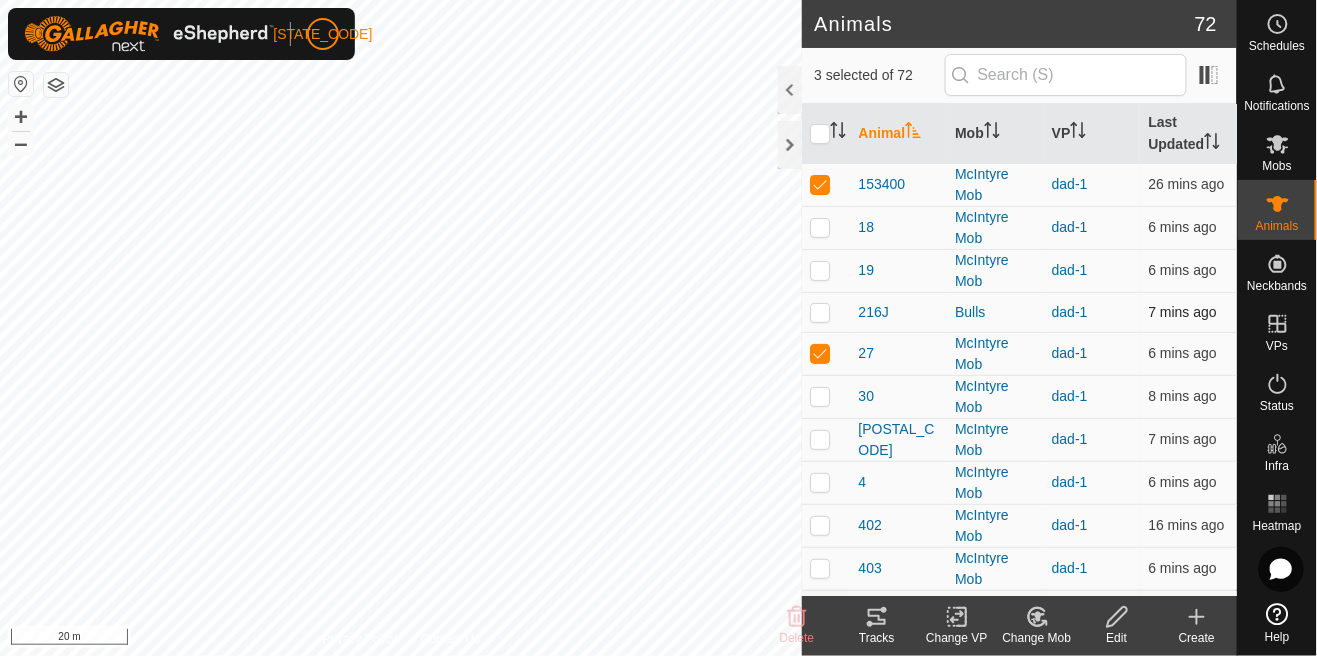 click at bounding box center (820, 312) 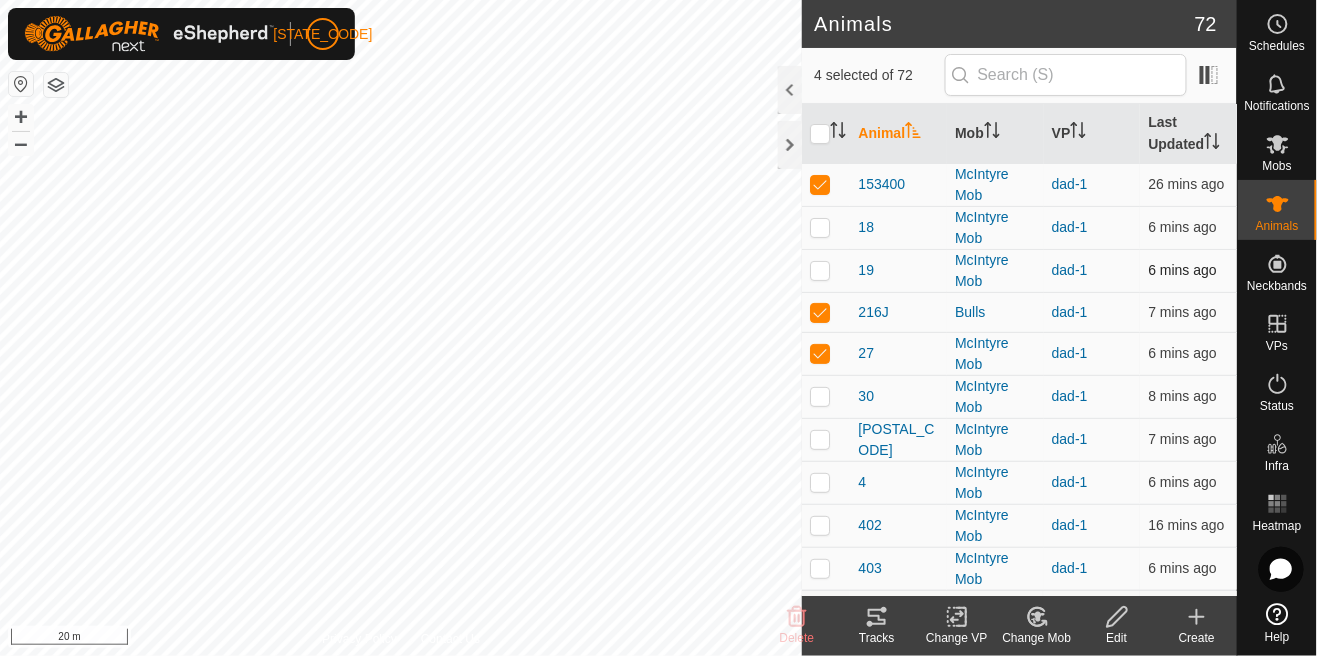 click at bounding box center (826, 270) 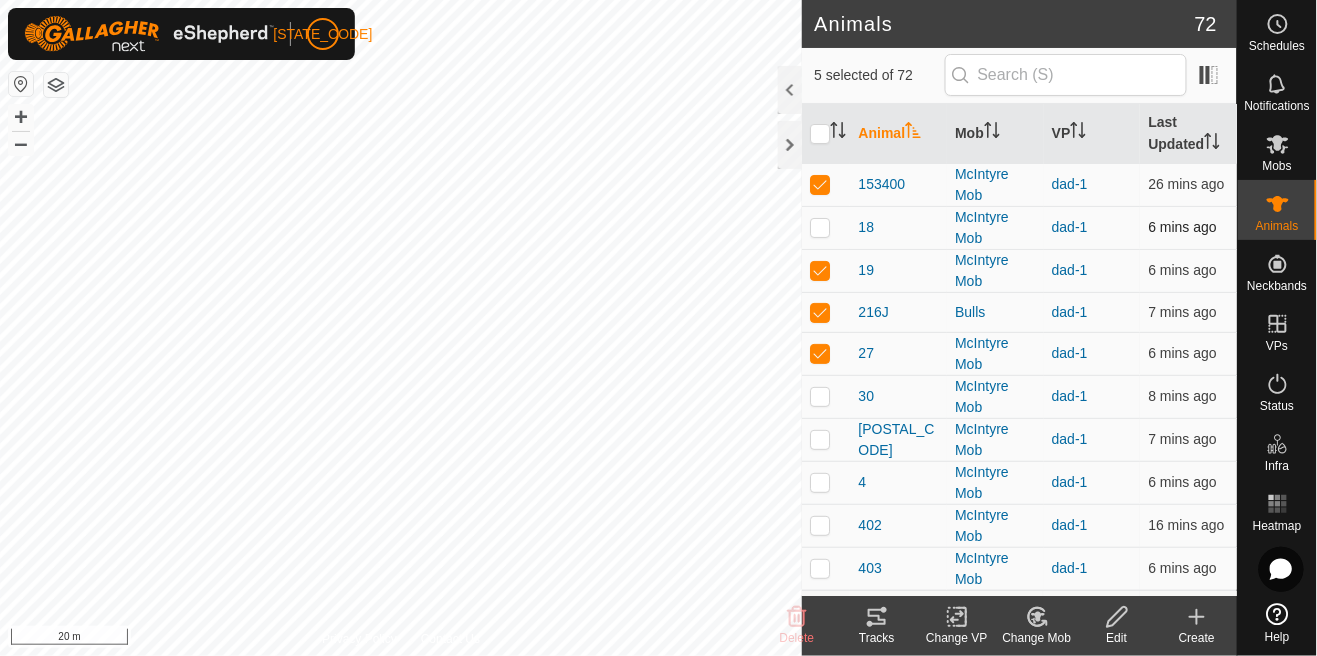 click at bounding box center [820, 227] 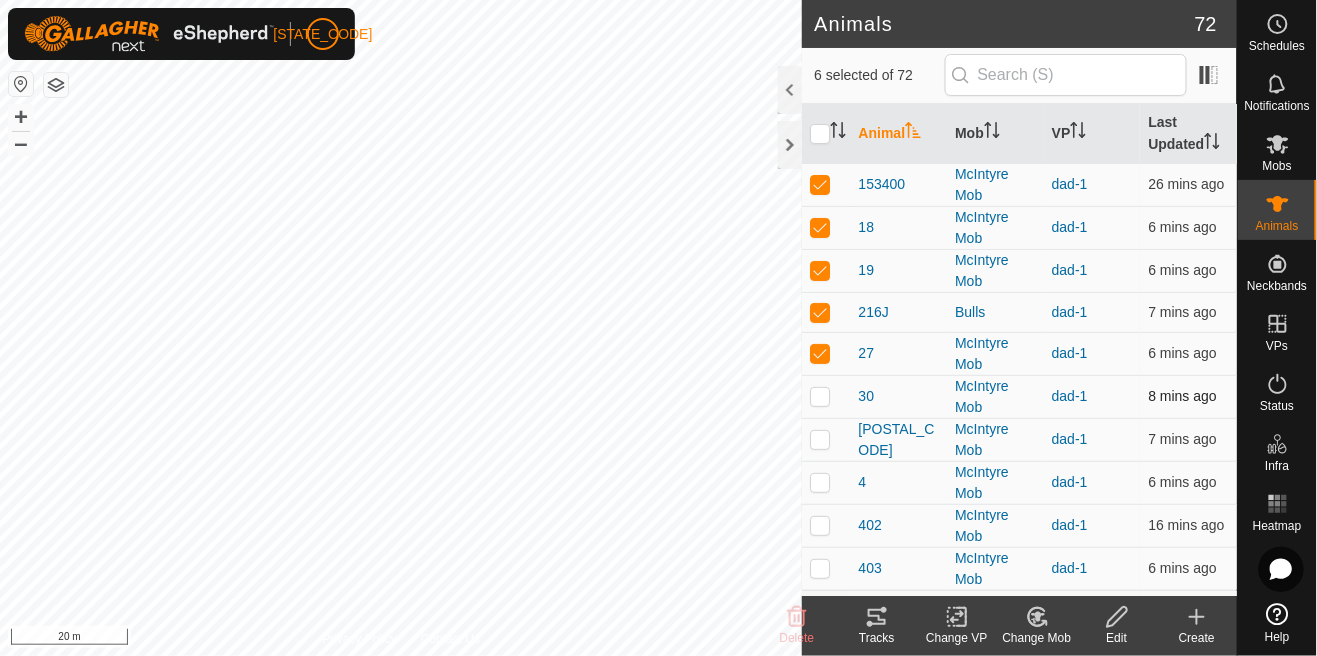 click at bounding box center (820, 396) 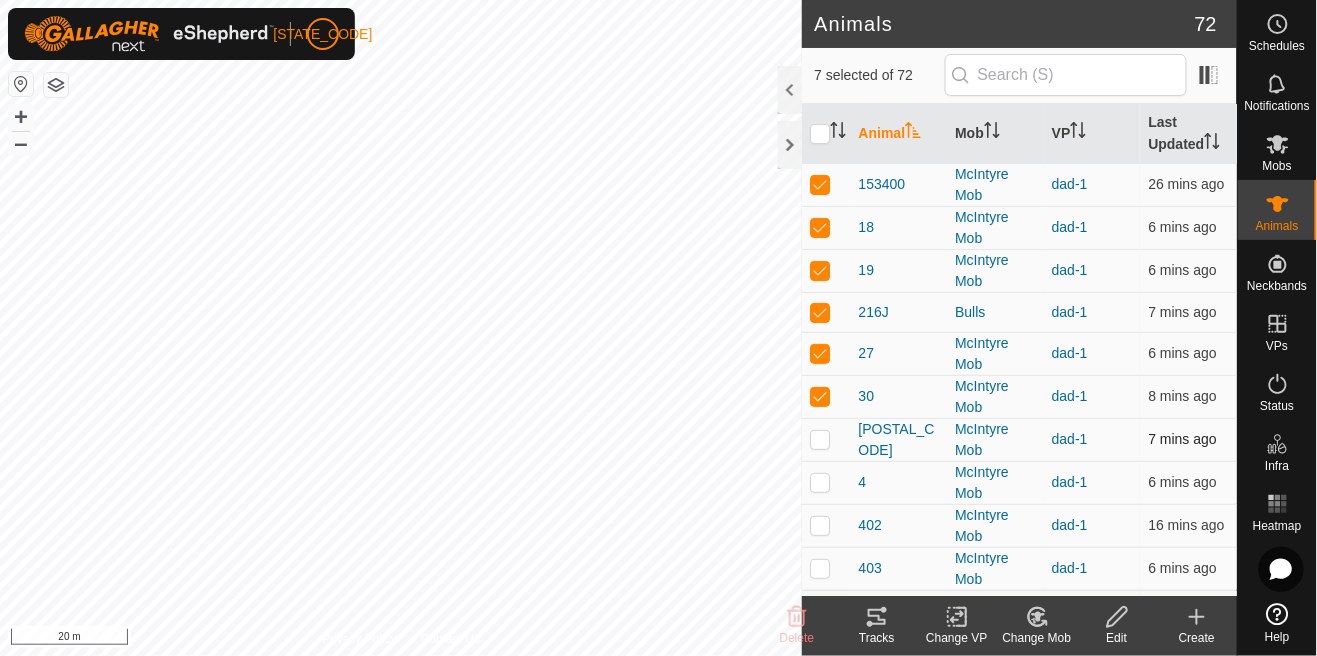 click at bounding box center [820, 439] 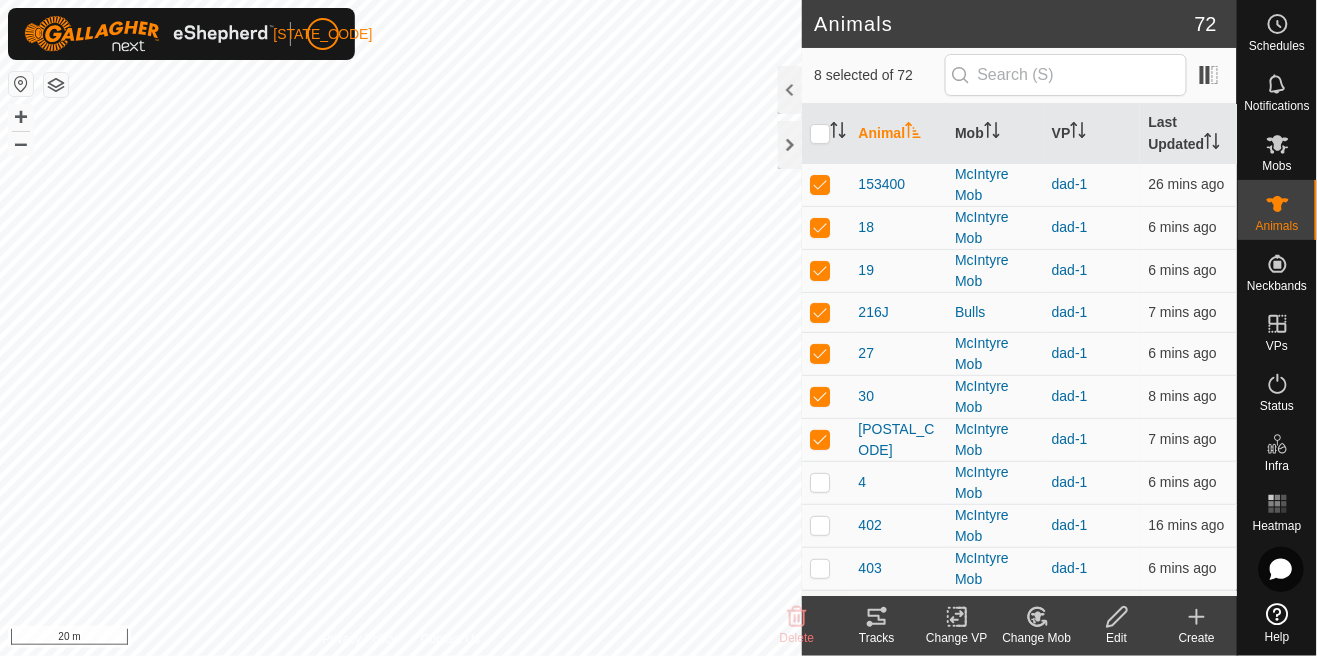 click on "Tracks" 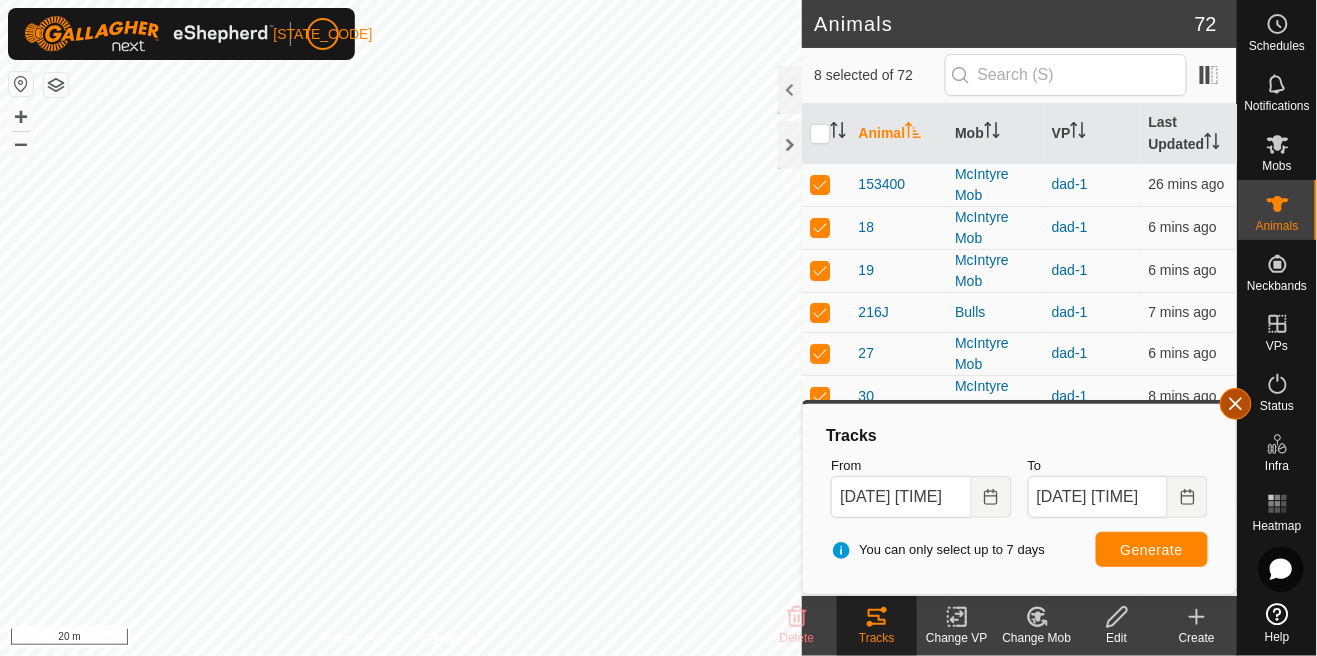 click at bounding box center (1236, 404) 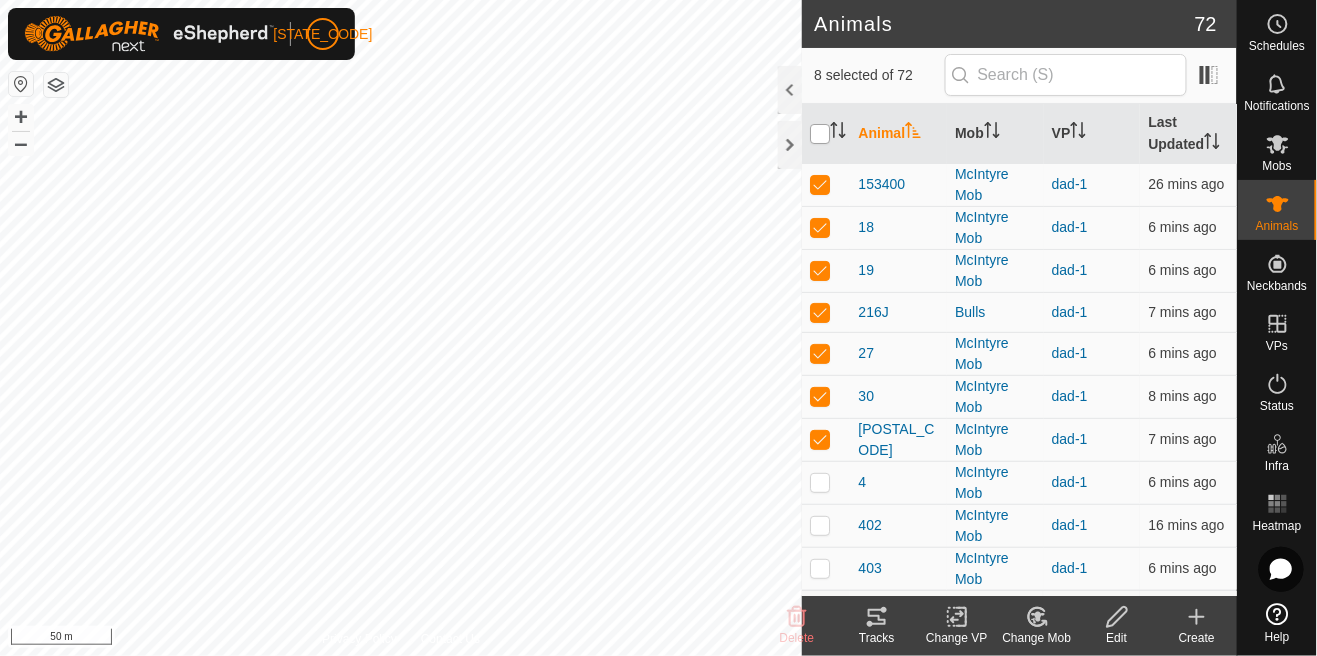 click at bounding box center [820, 134] 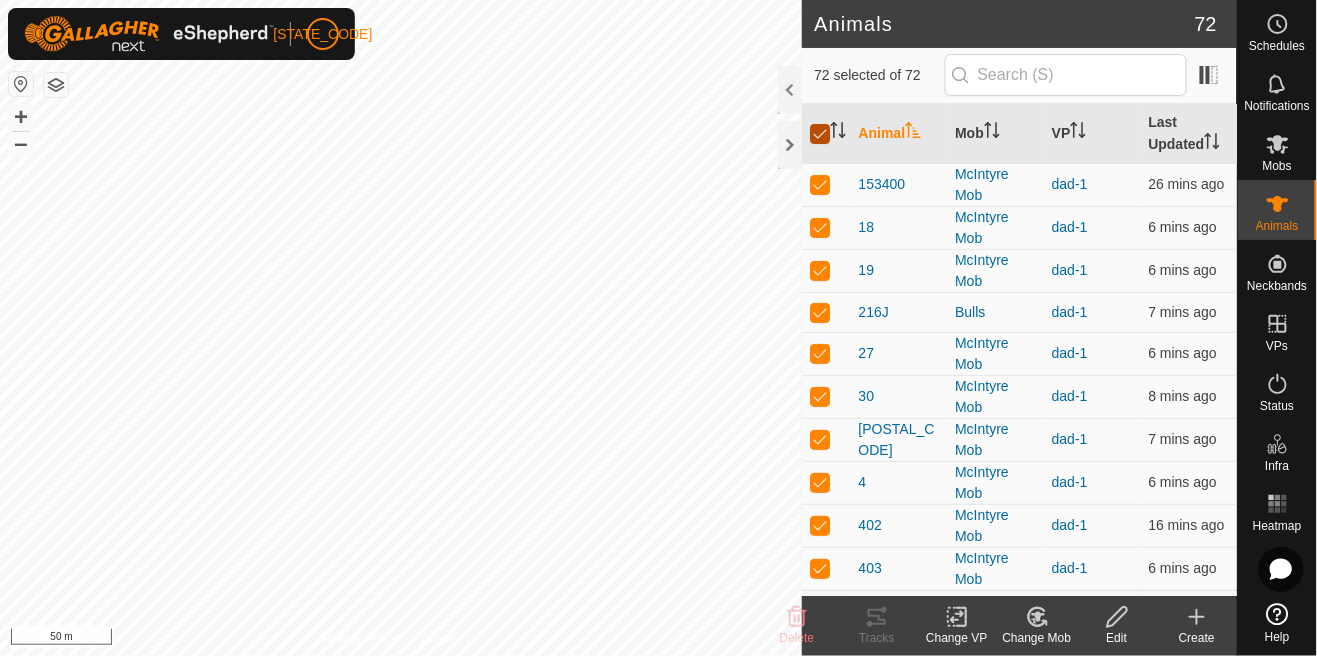 click at bounding box center [820, 134] 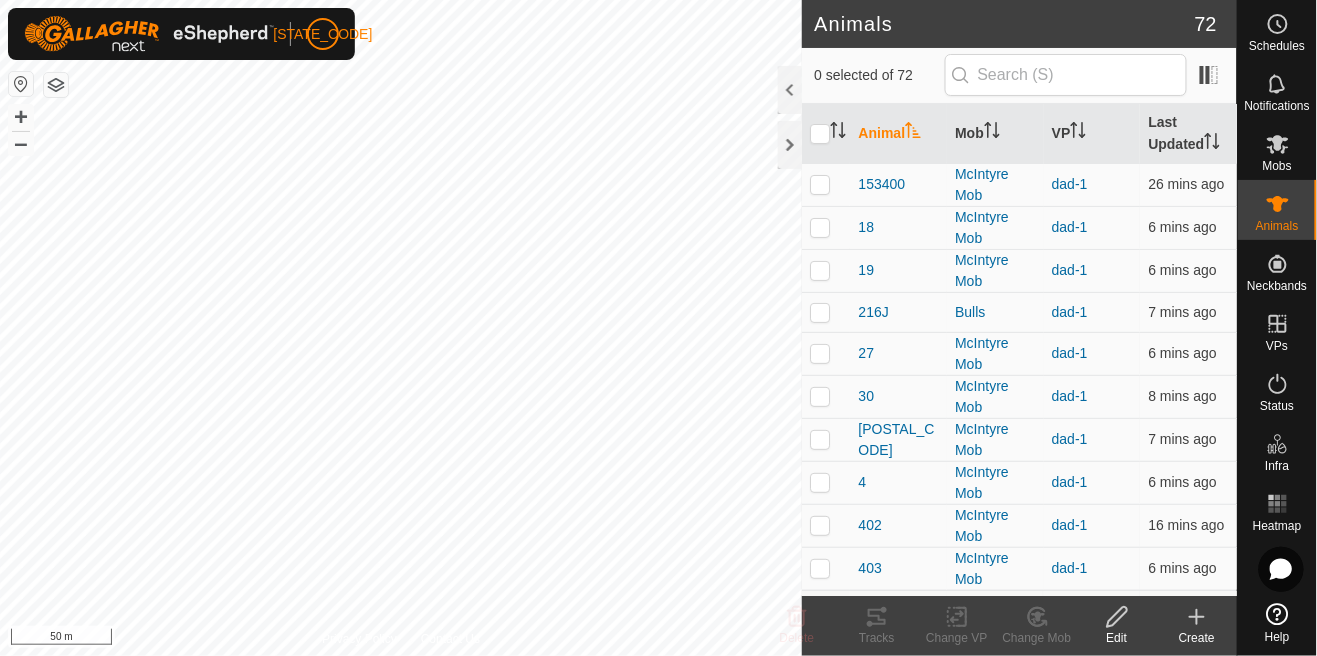 click on "Notifications" at bounding box center (1277, 90) 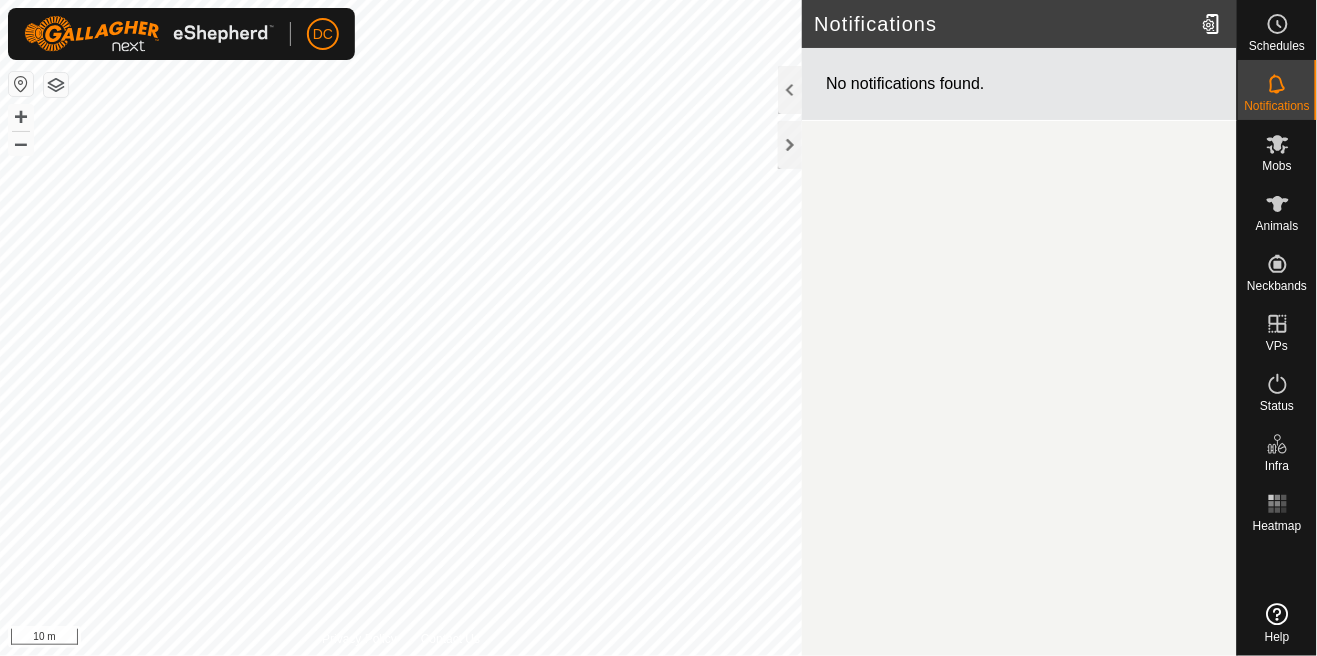 scroll, scrollTop: 0, scrollLeft: 0, axis: both 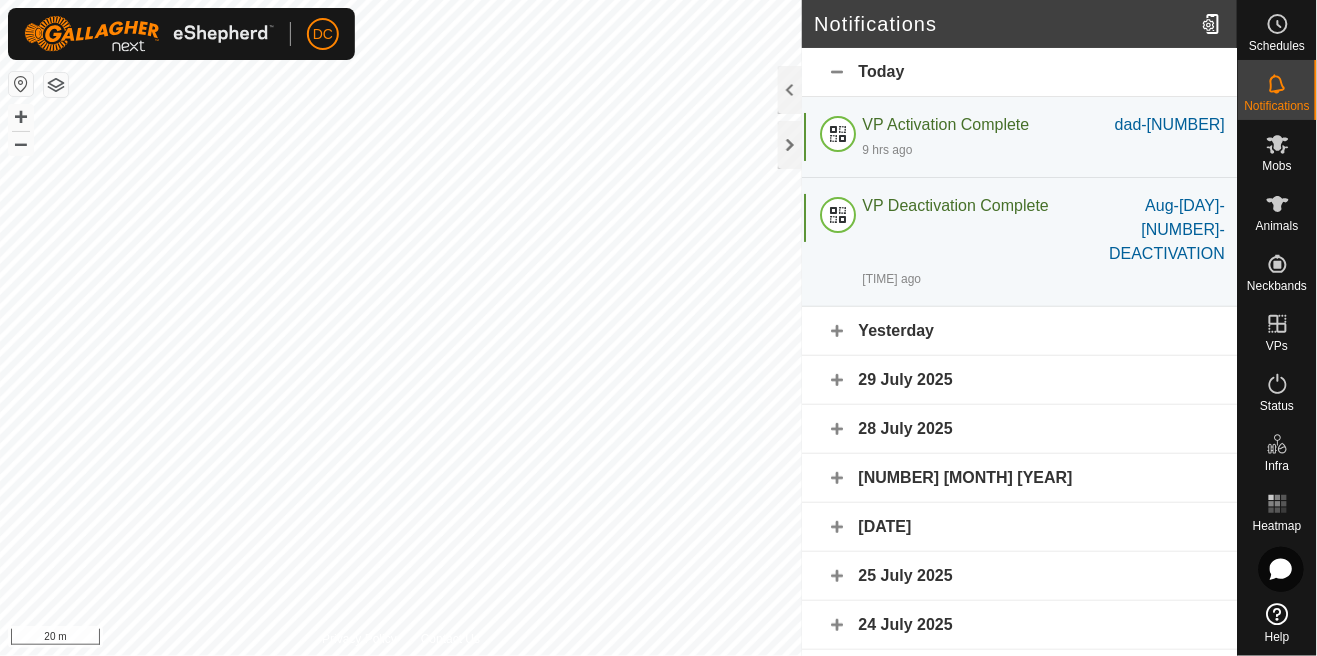 click 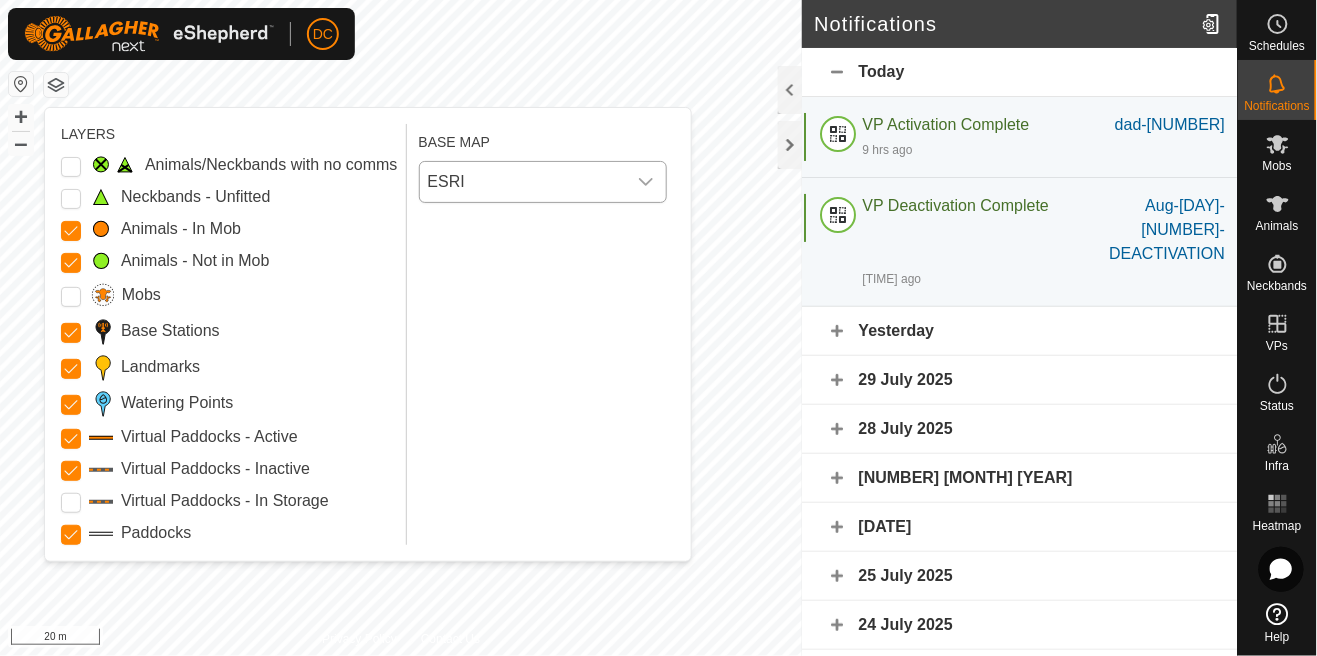 click on "ESRI" at bounding box center [523, 182] 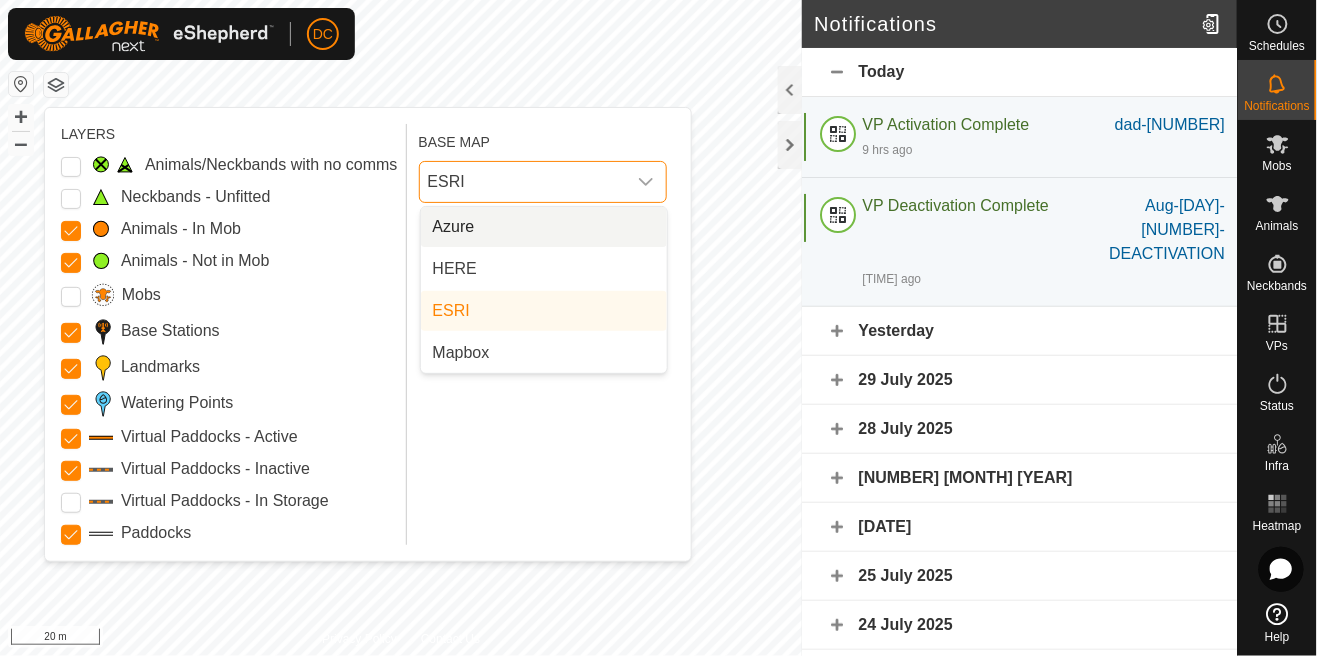 click on "Azure" at bounding box center [544, 227] 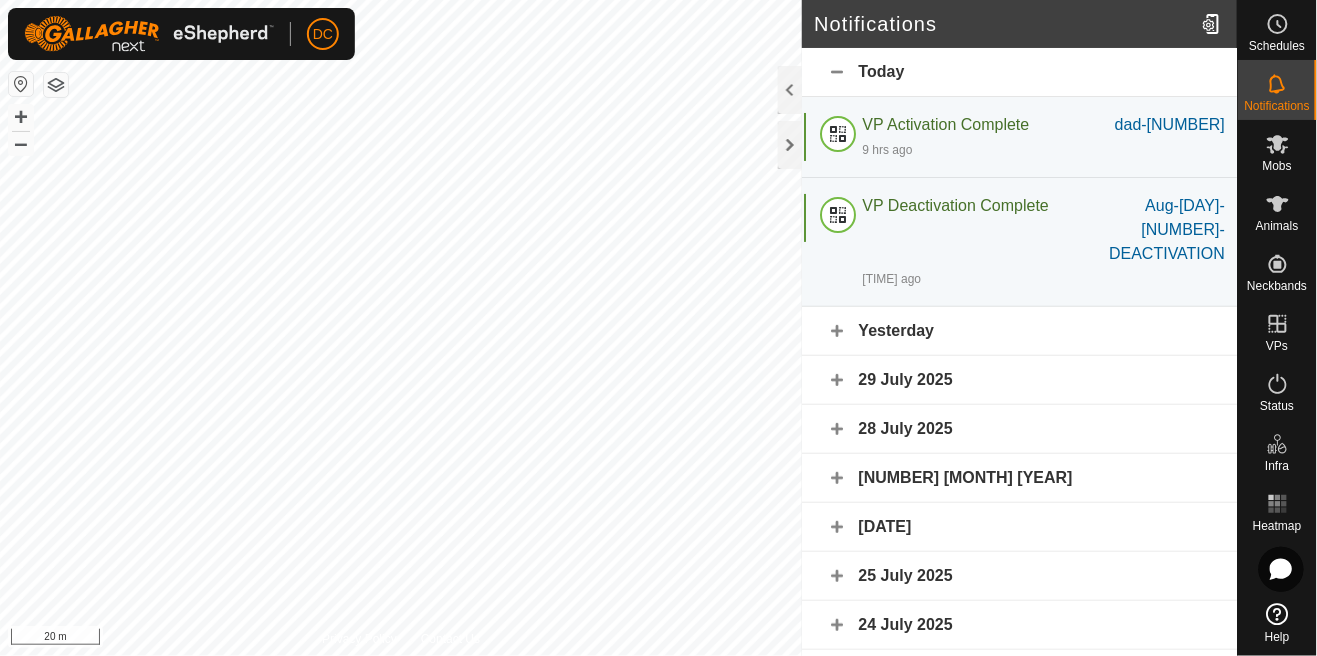 click 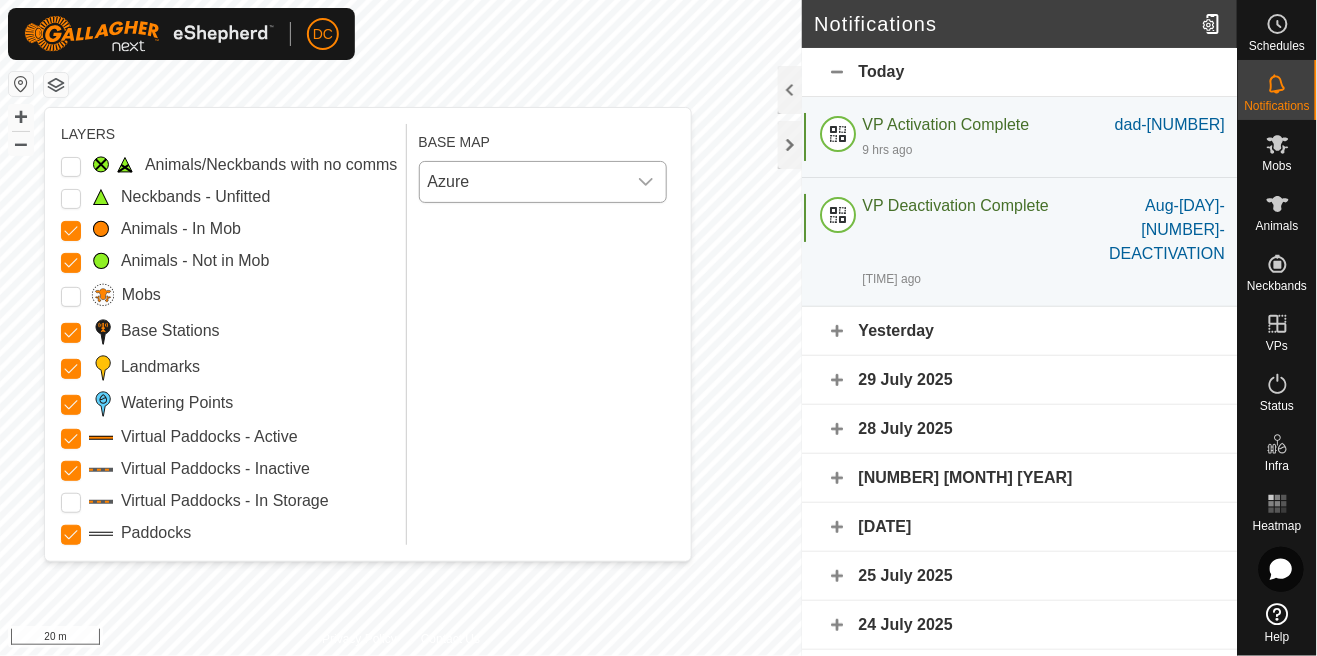 click on "Azure" at bounding box center (523, 182) 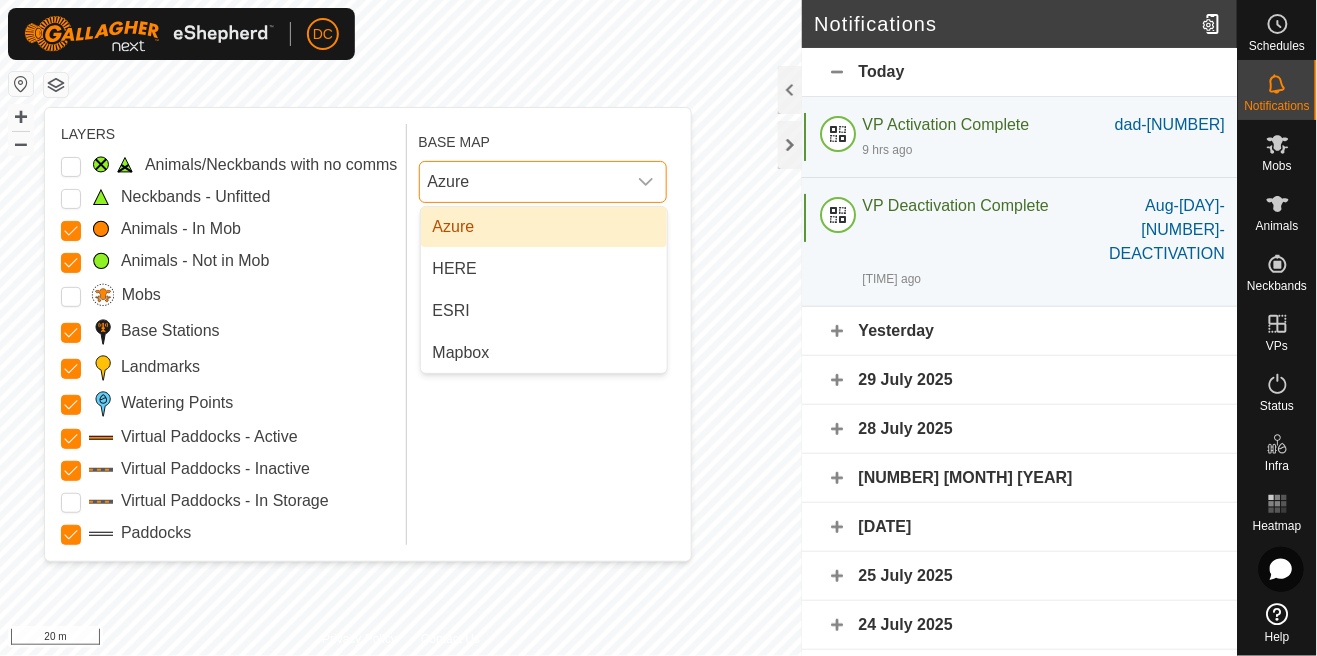 click on "HERE" at bounding box center [544, 269] 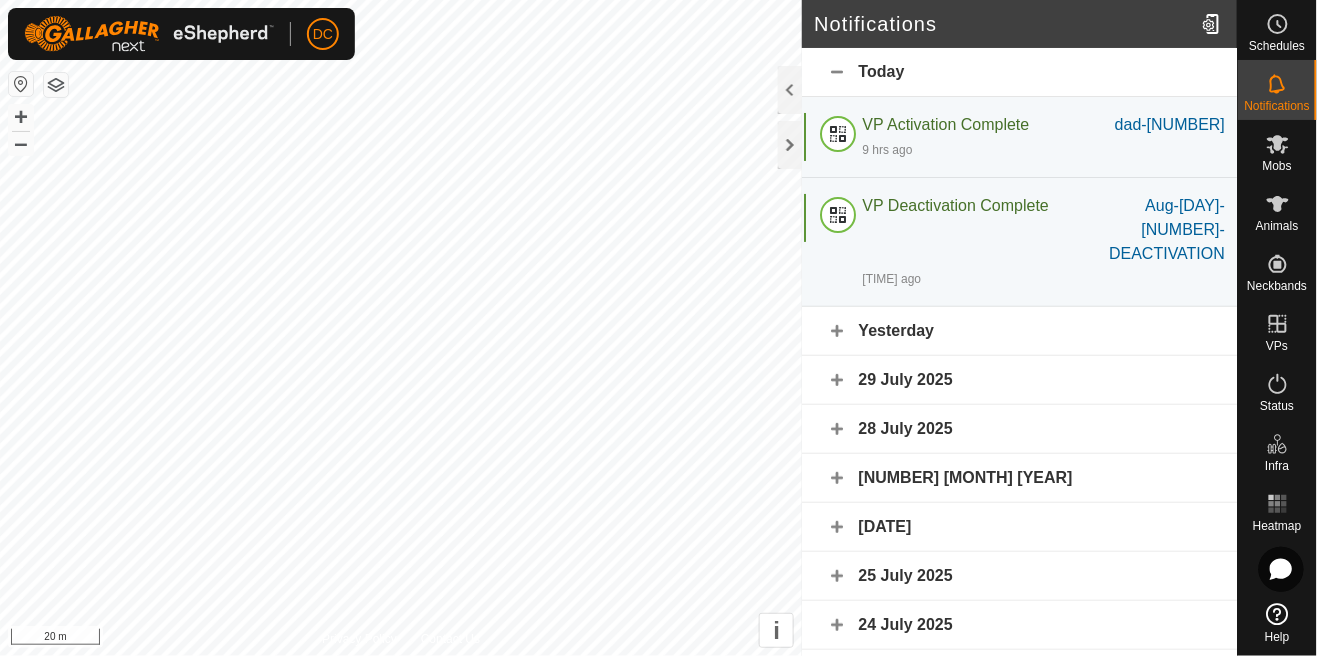 click 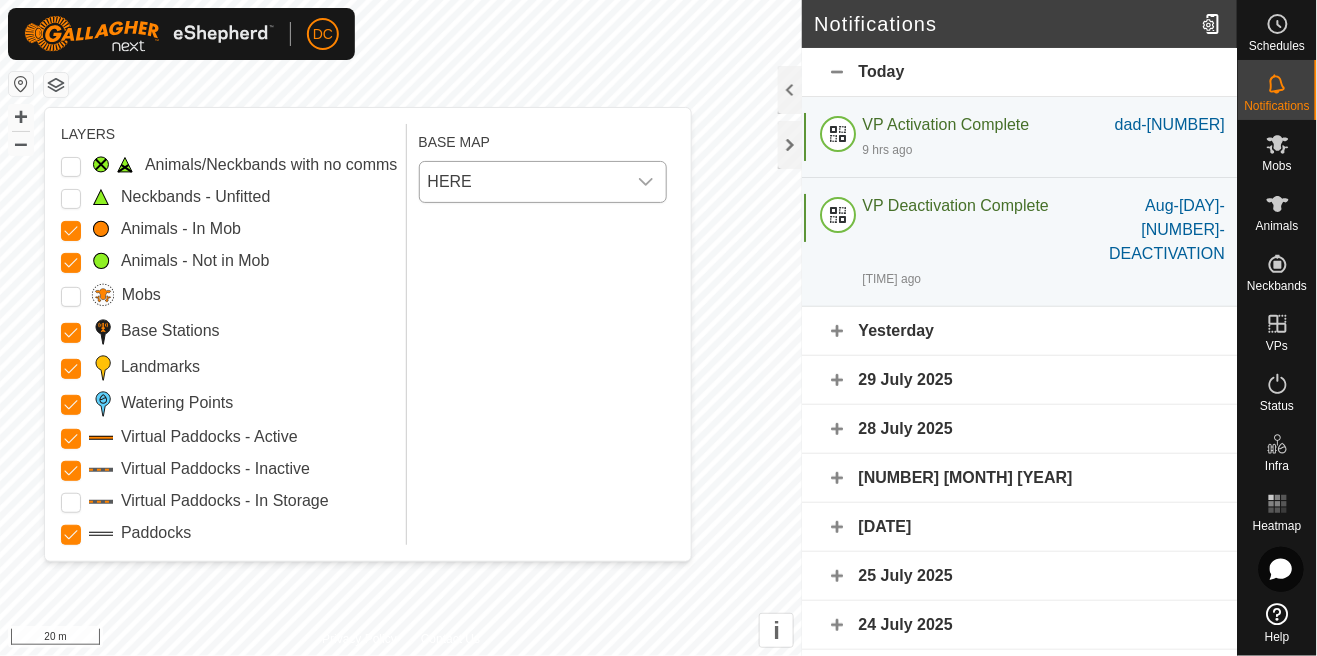click on "HERE" at bounding box center (523, 182) 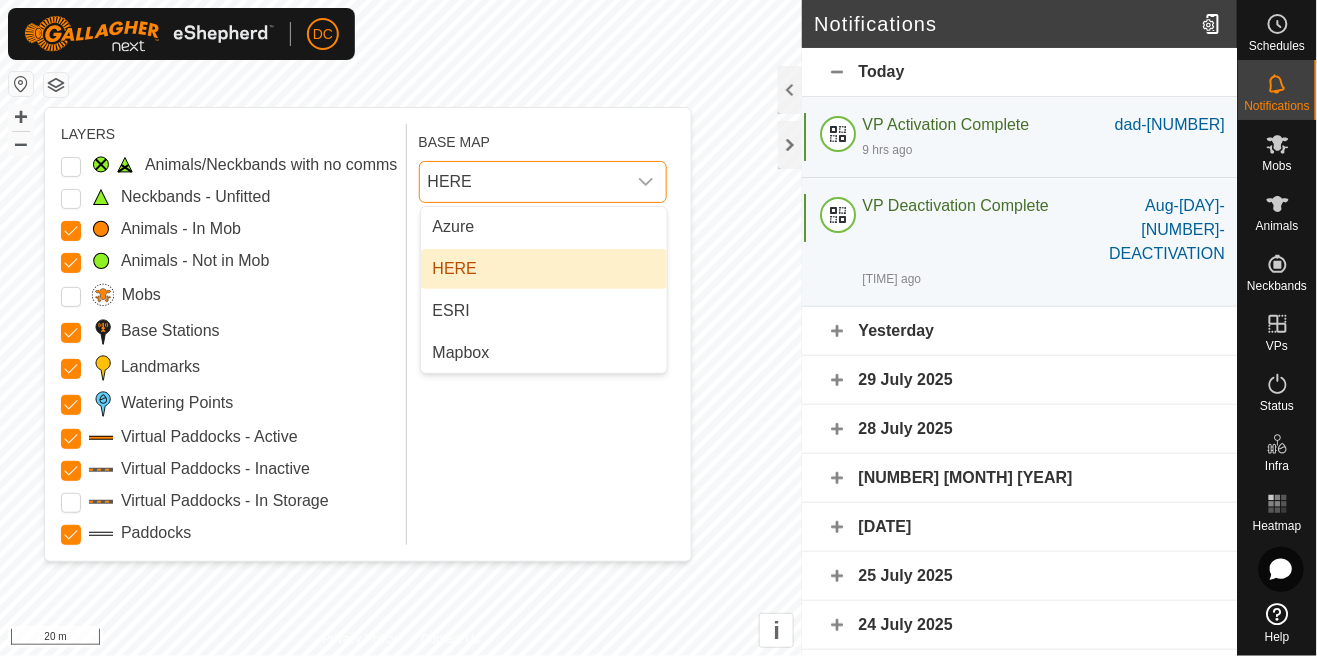 click on "ESRI" at bounding box center [544, 311] 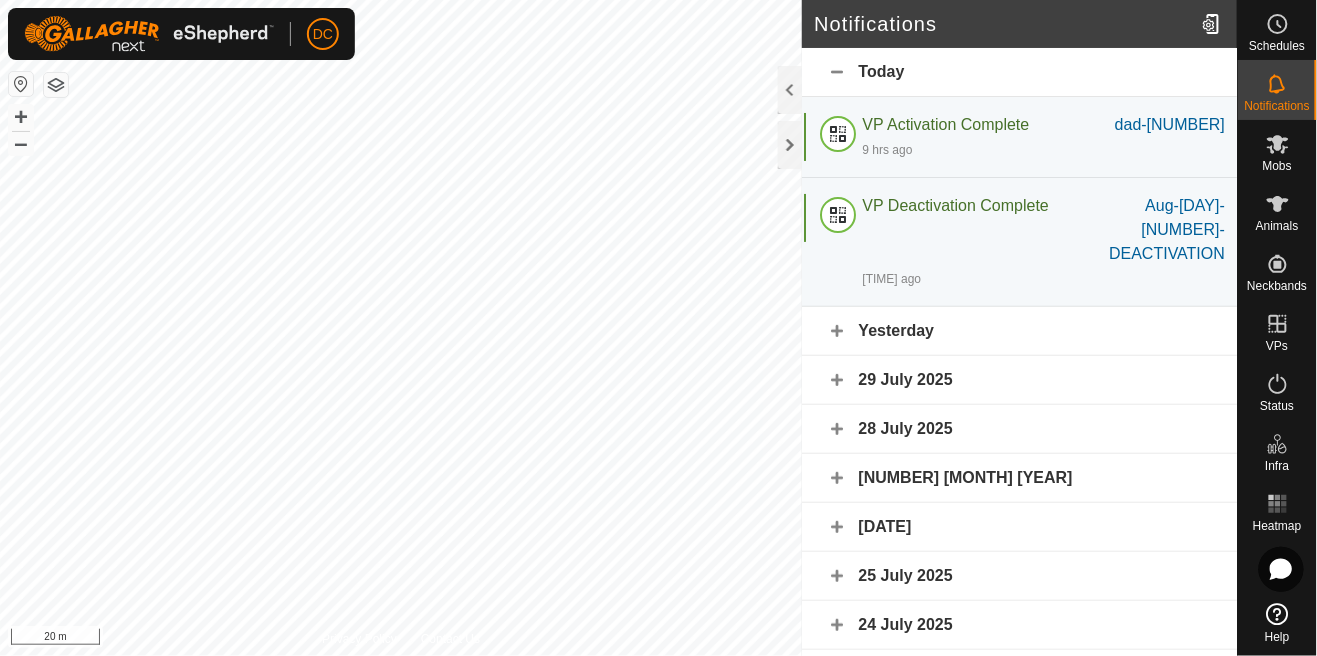 click 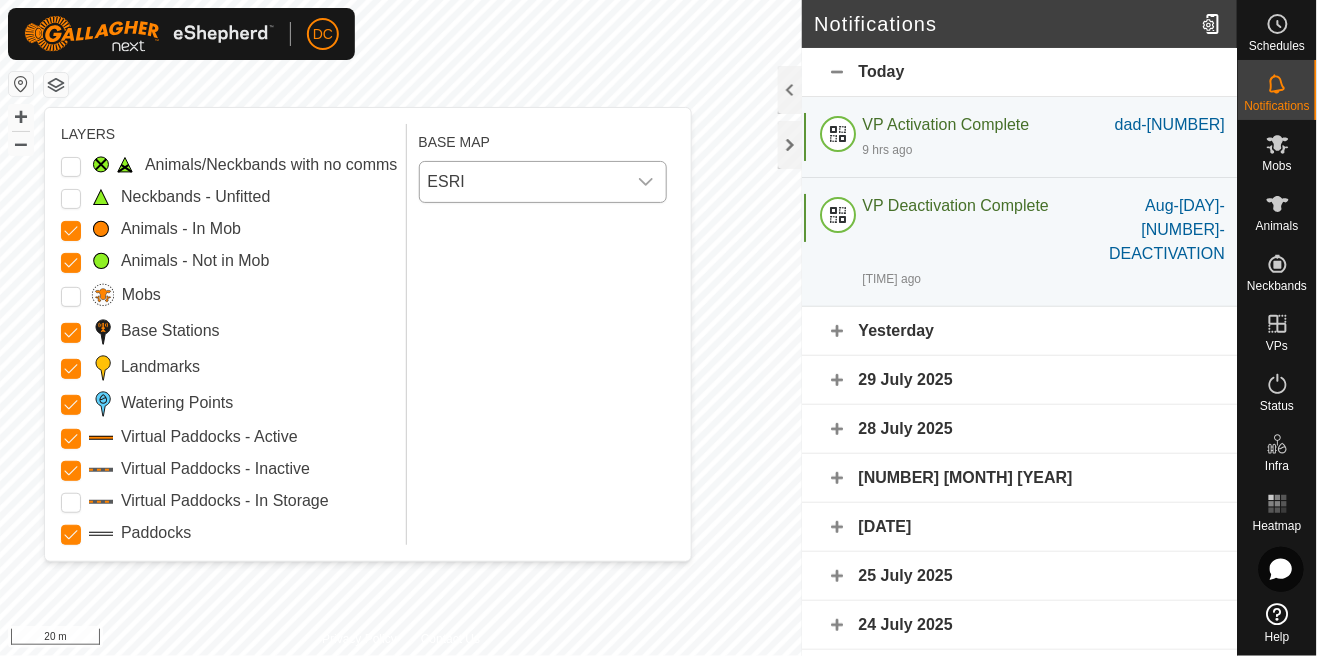 click on "ESRI" at bounding box center [523, 182] 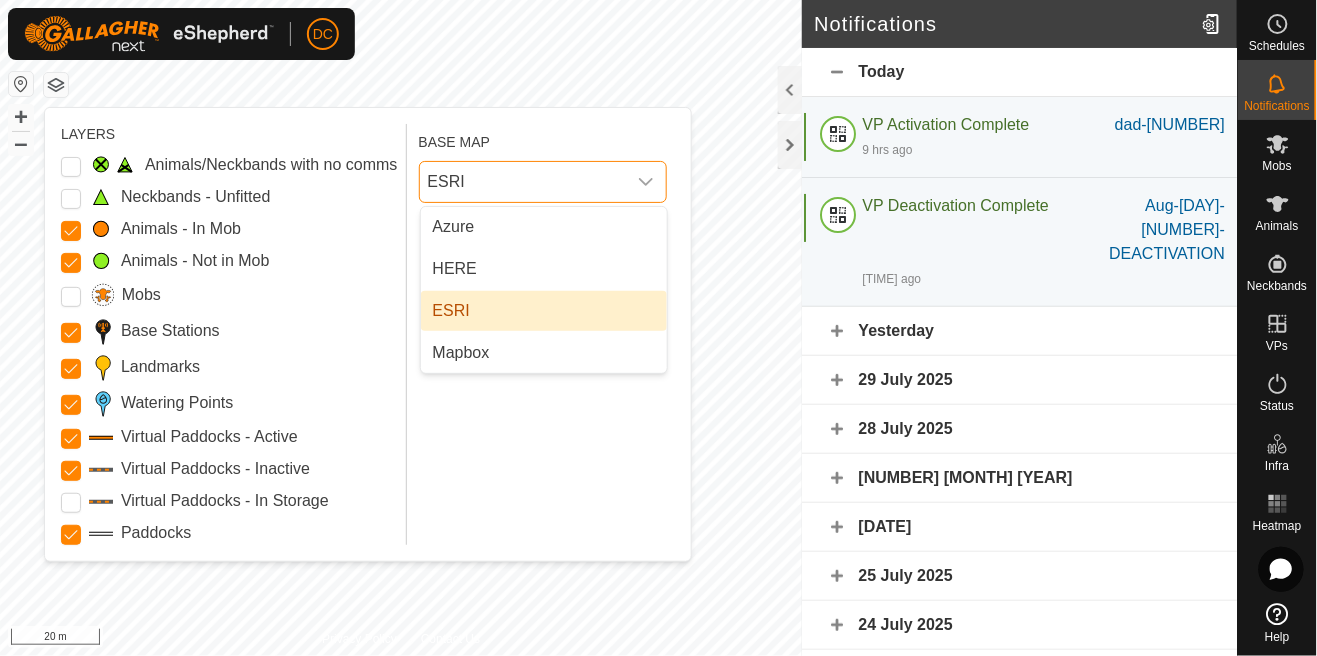 click on "Mapbox" at bounding box center (544, 353) 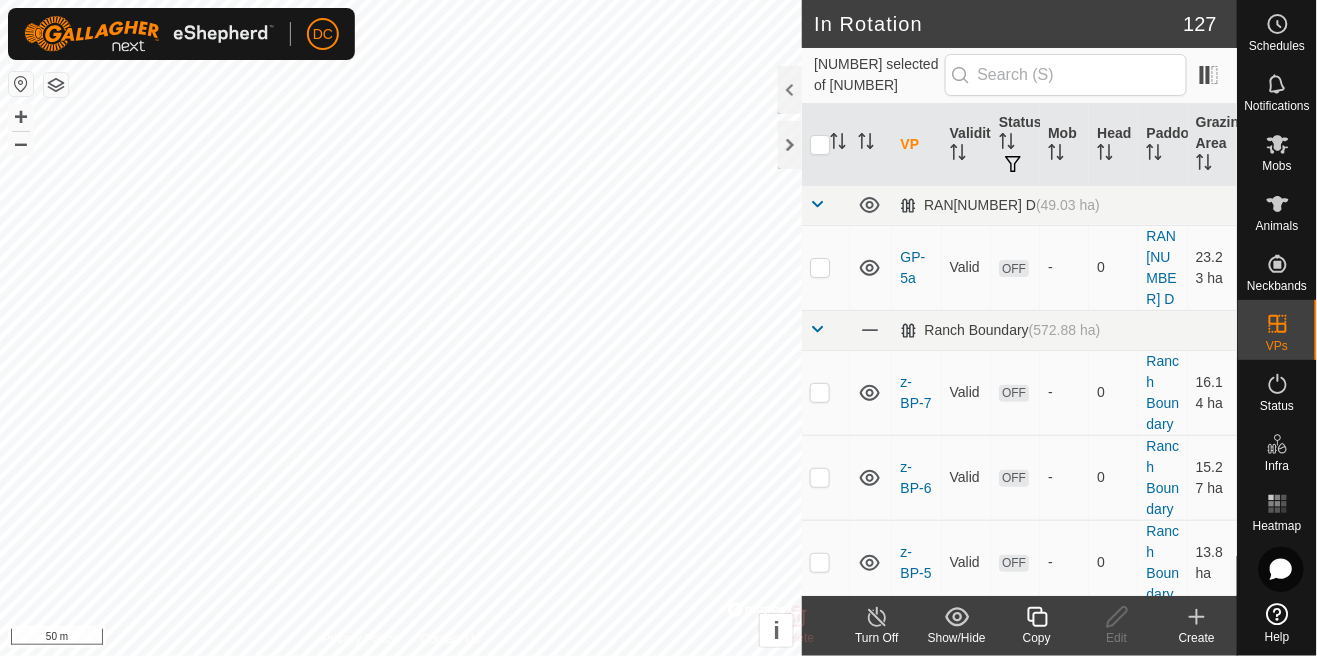 checkbox on "false" 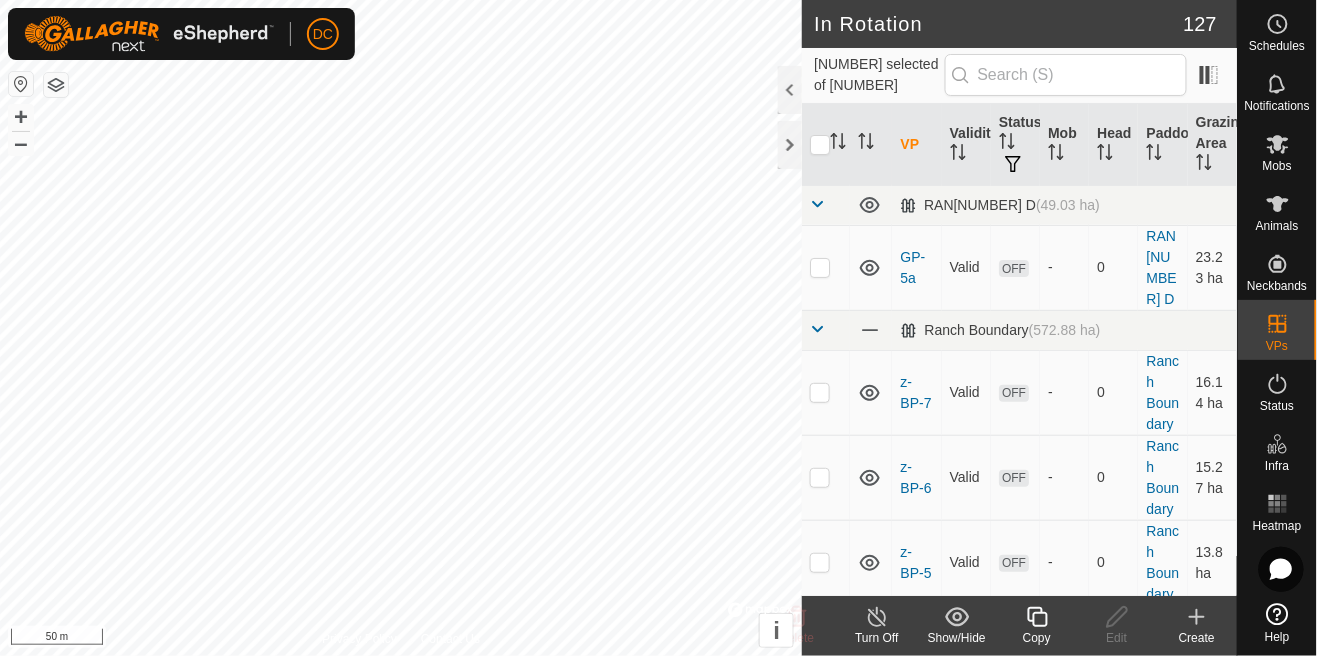 checkbox on "true" 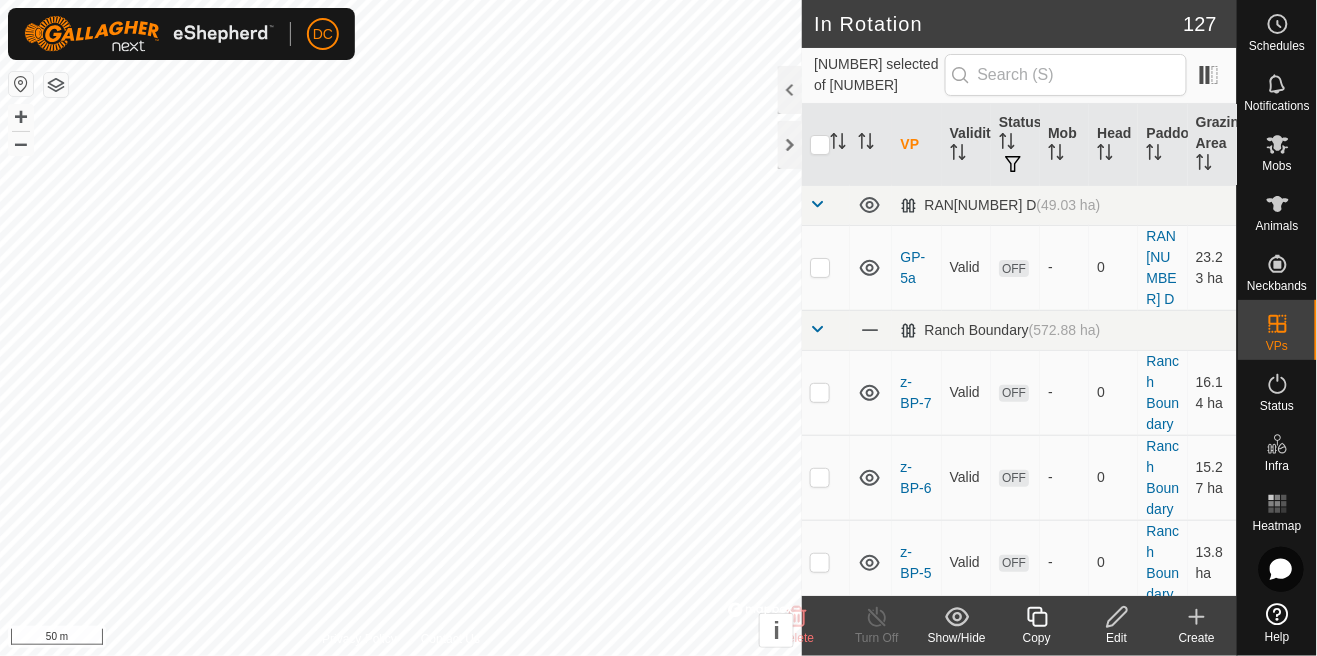 checkbox on "true" 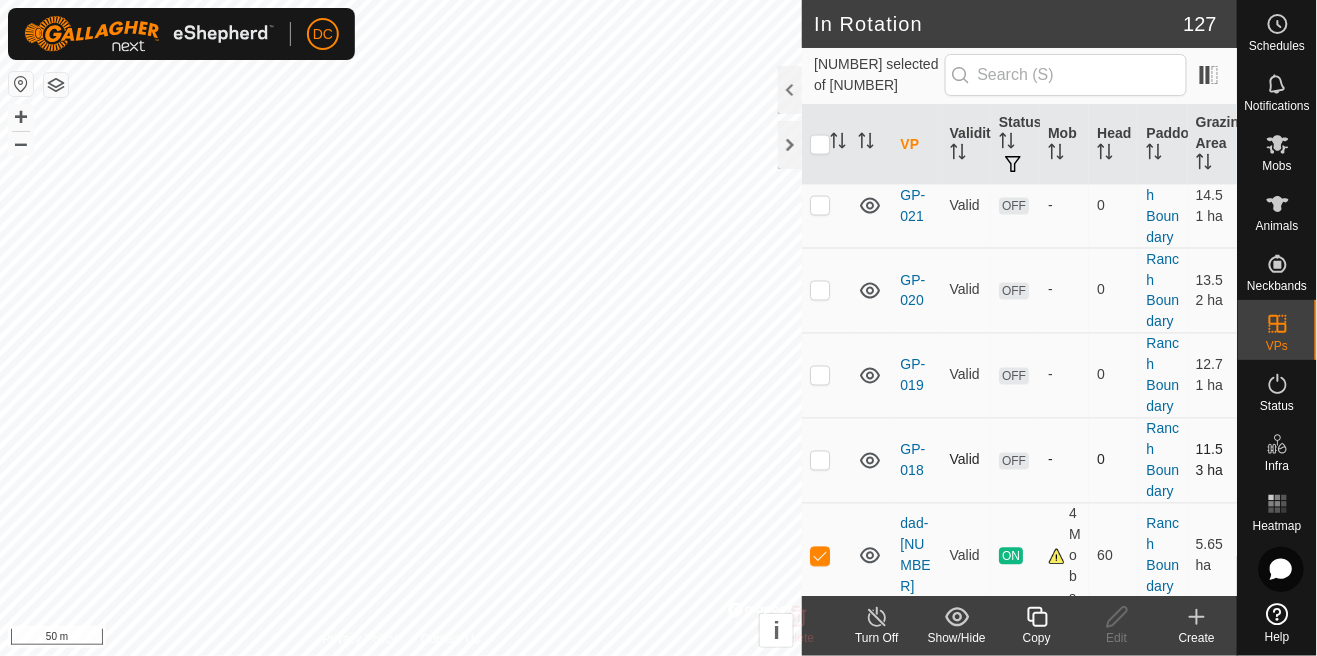 scroll, scrollTop: 4904, scrollLeft: 0, axis: vertical 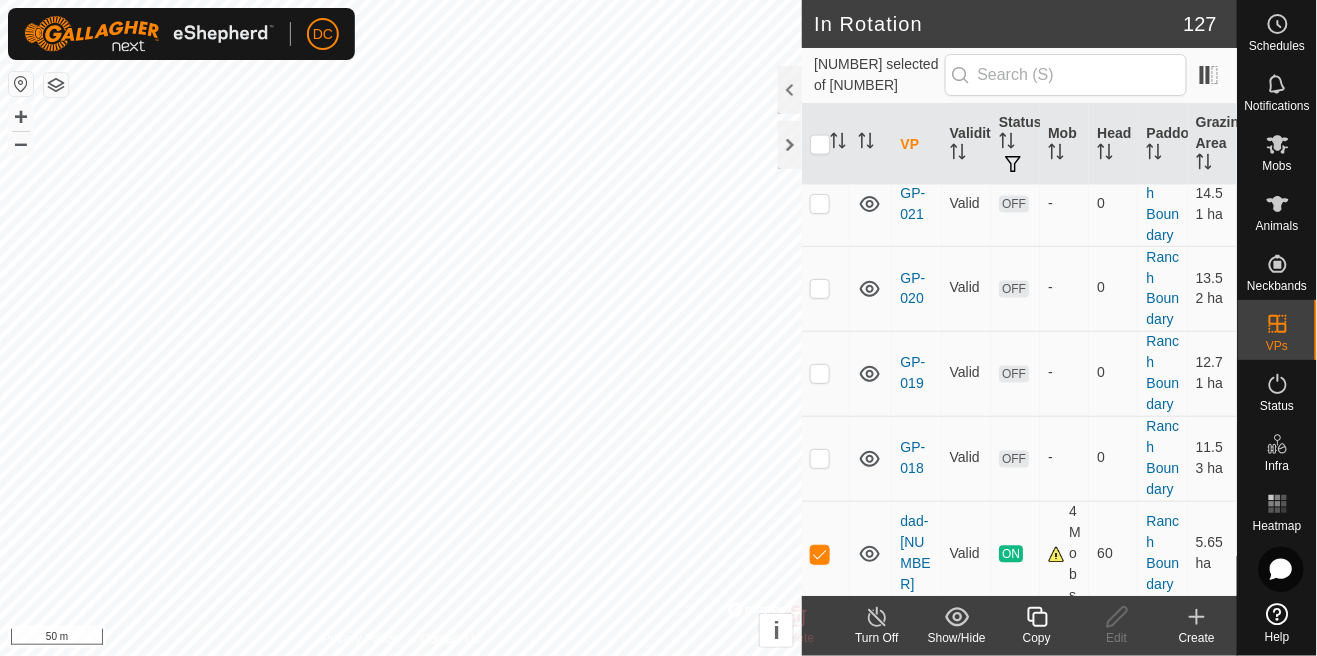 click on "Copy" 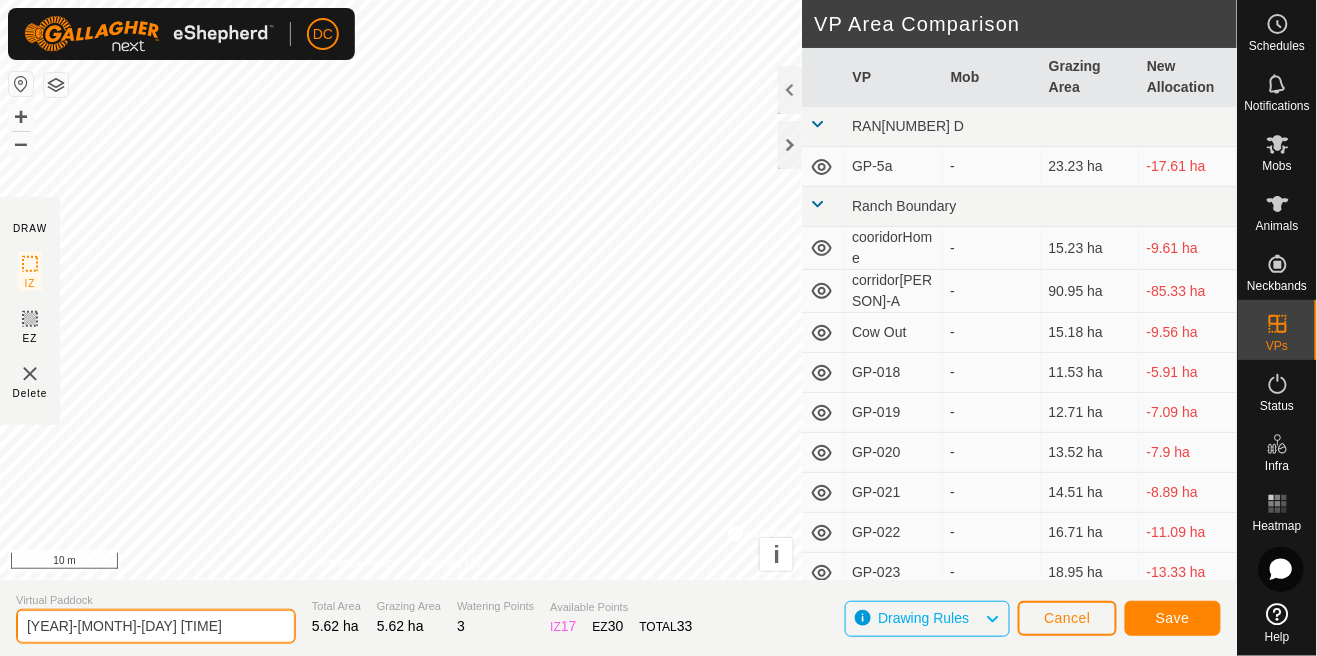 click on "2025-08-01 172406" 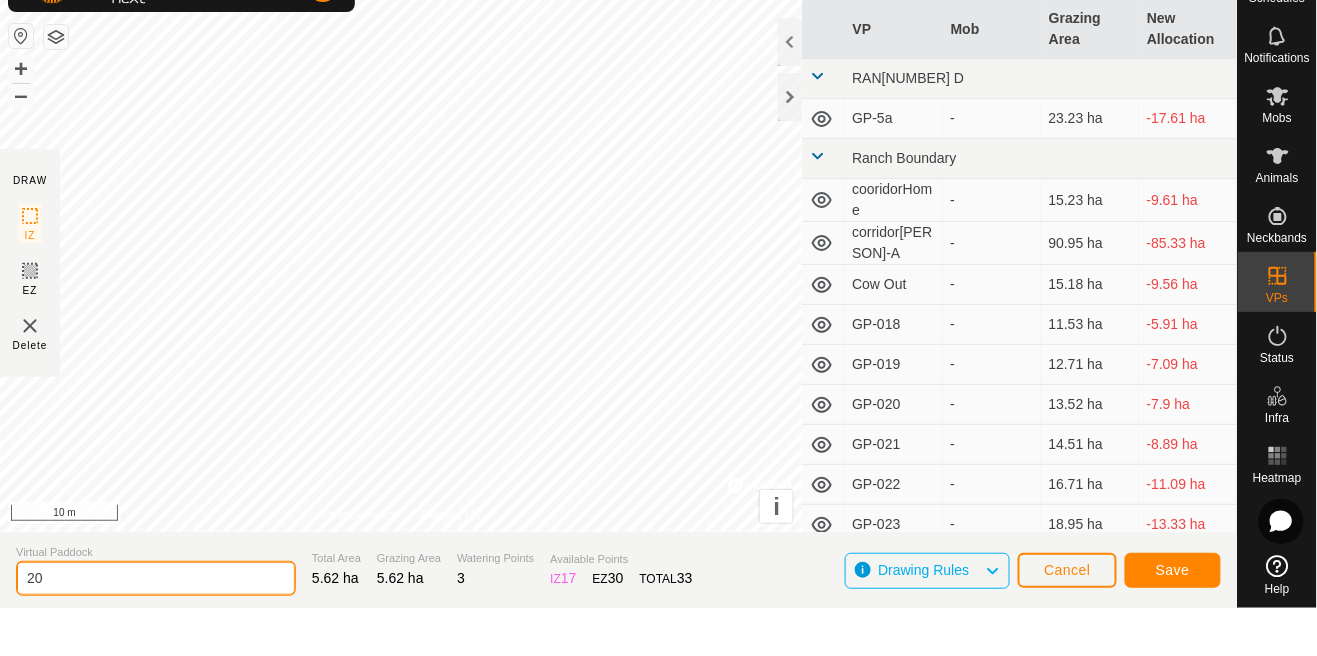 type on "2" 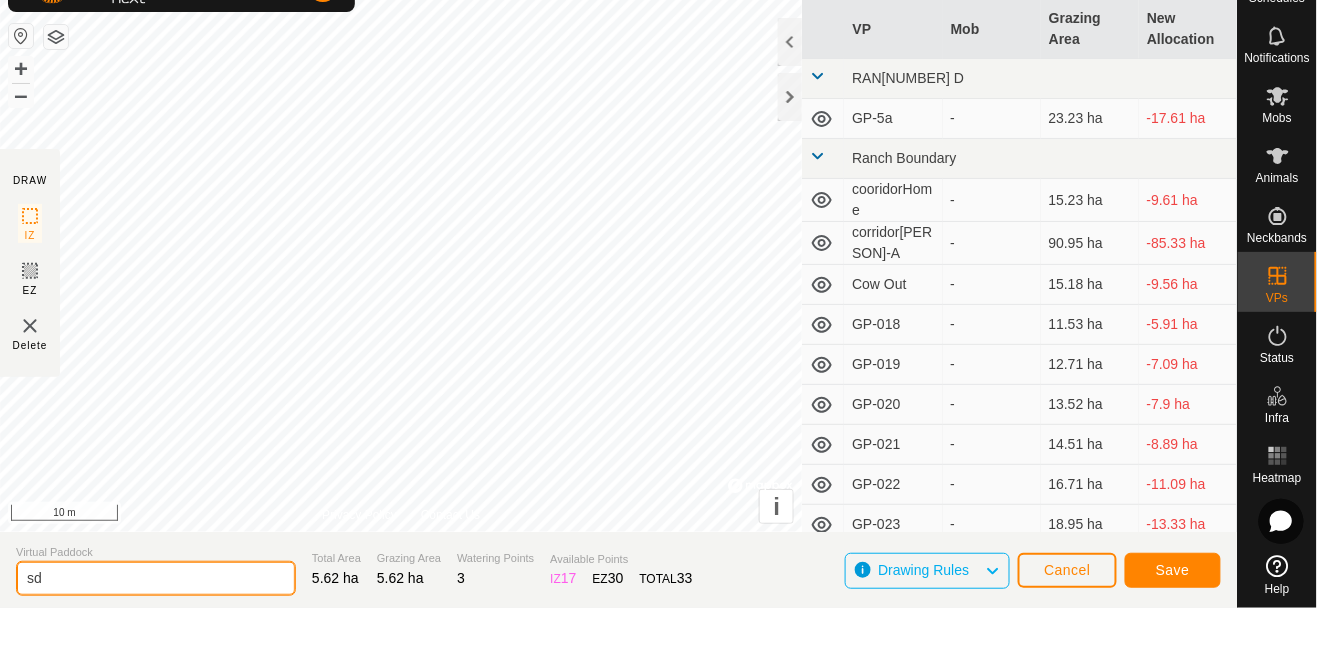 type on "s" 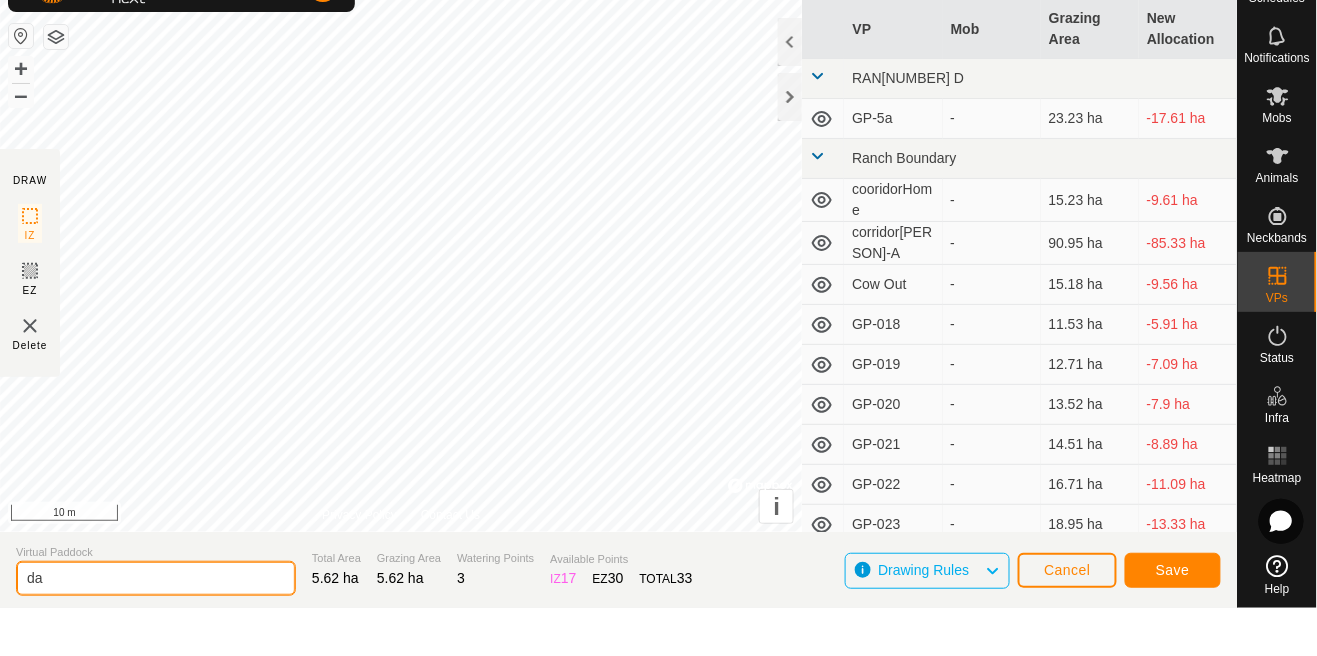 type on "d" 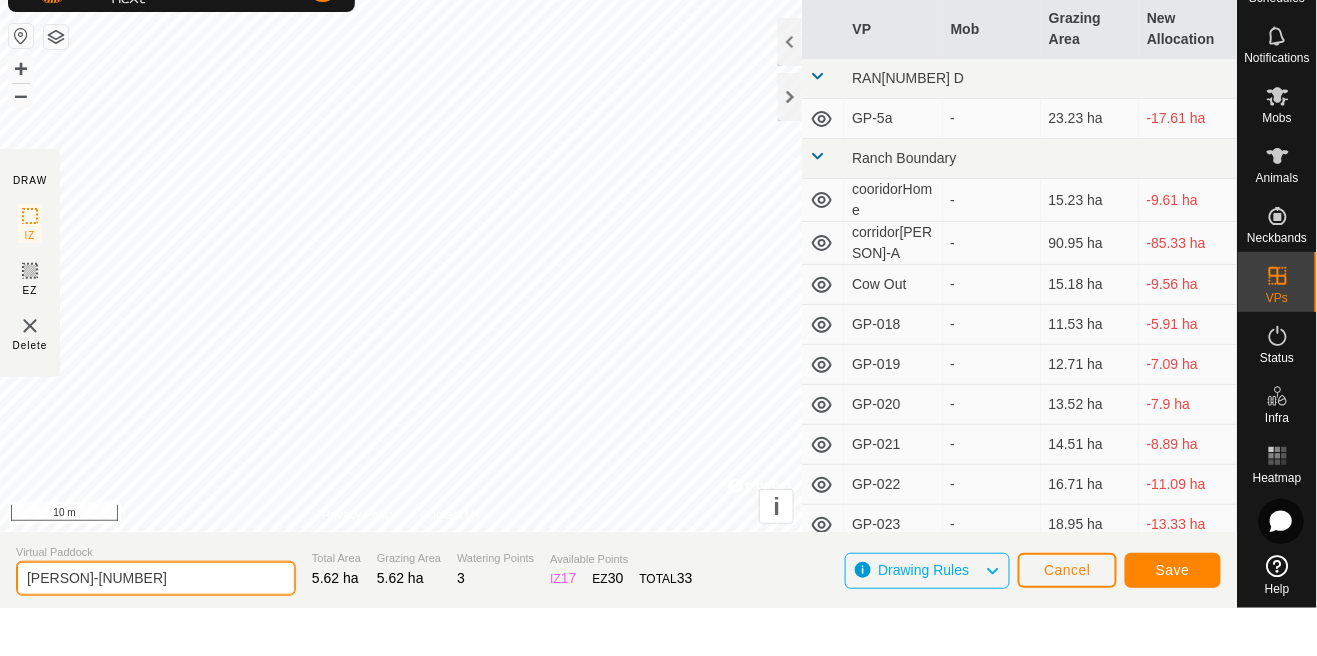 type on "Dad-2" 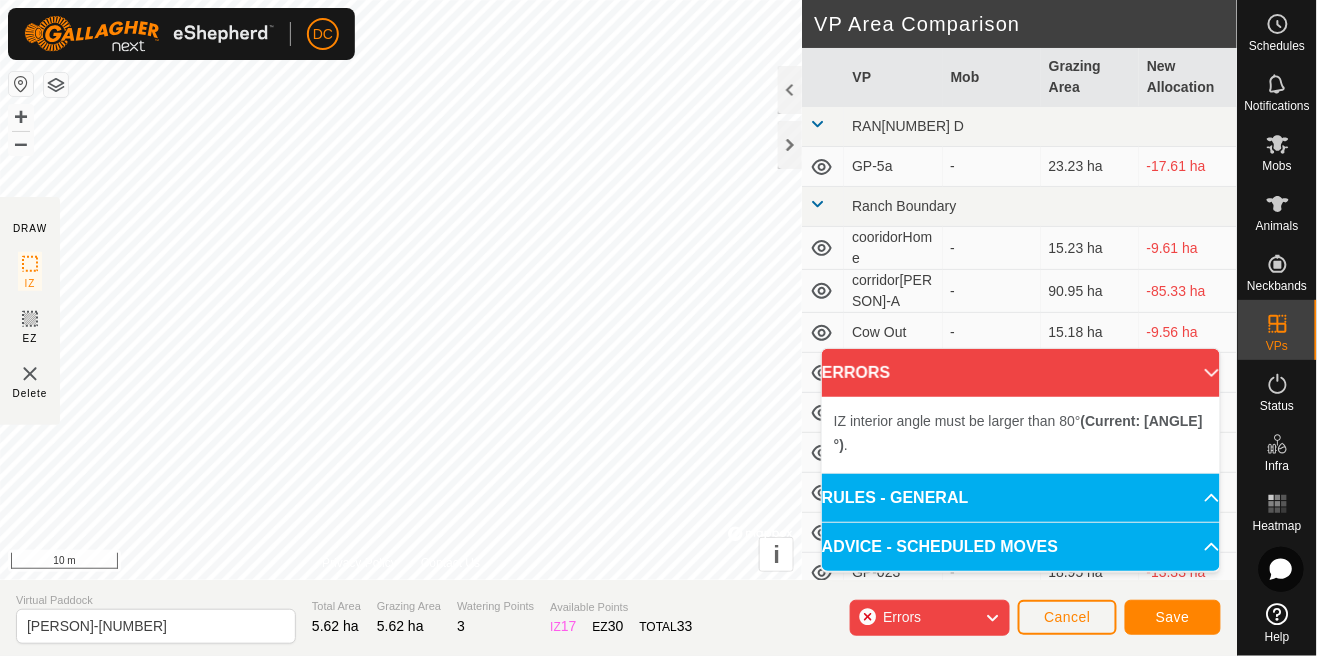 click on "IZ interior angle must be larger than 80°  (Current: 78.3°) . + – ⇧ i ©  Mapbox , ©  OpenStreetMap ,  Improve this map 10 m" at bounding box center [401, 290] 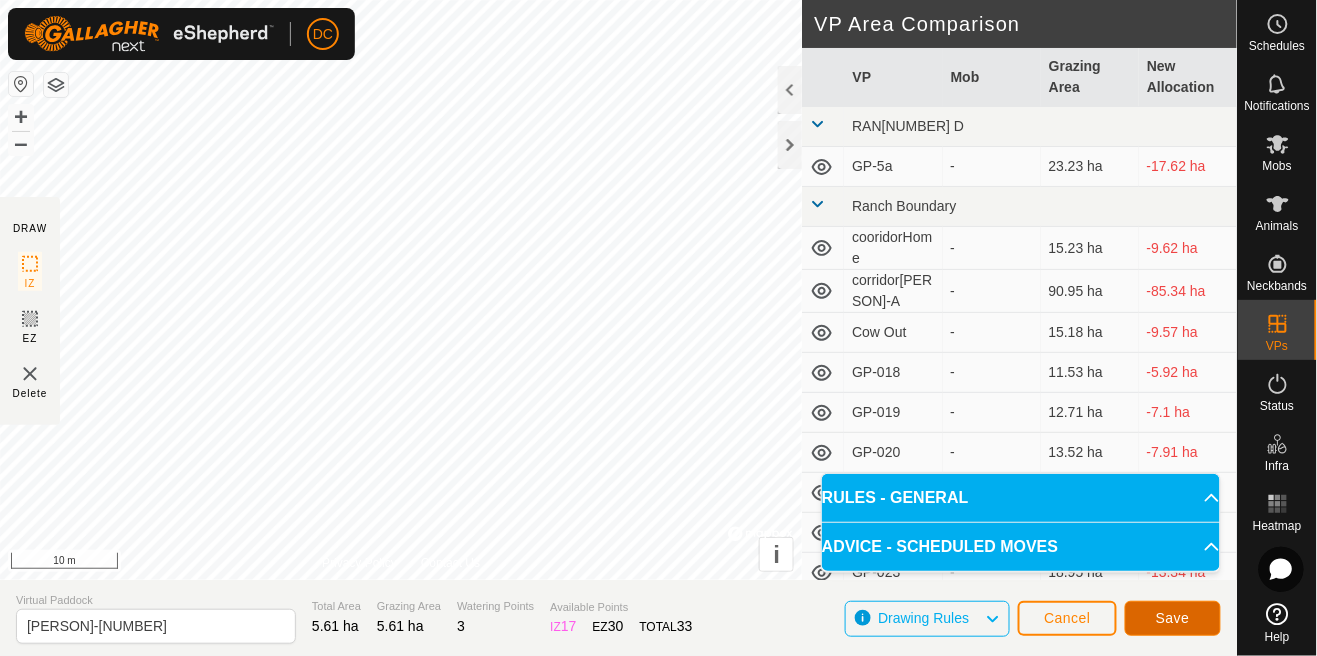 click on "Save" 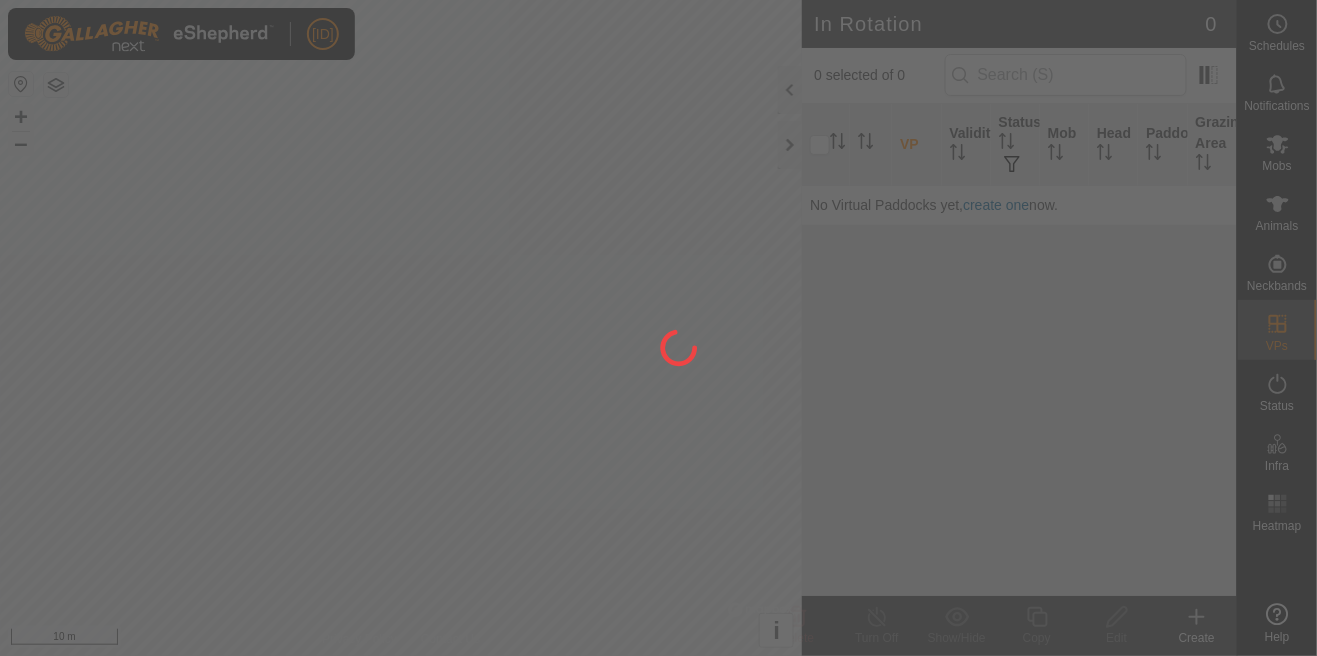 scroll, scrollTop: 0, scrollLeft: 0, axis: both 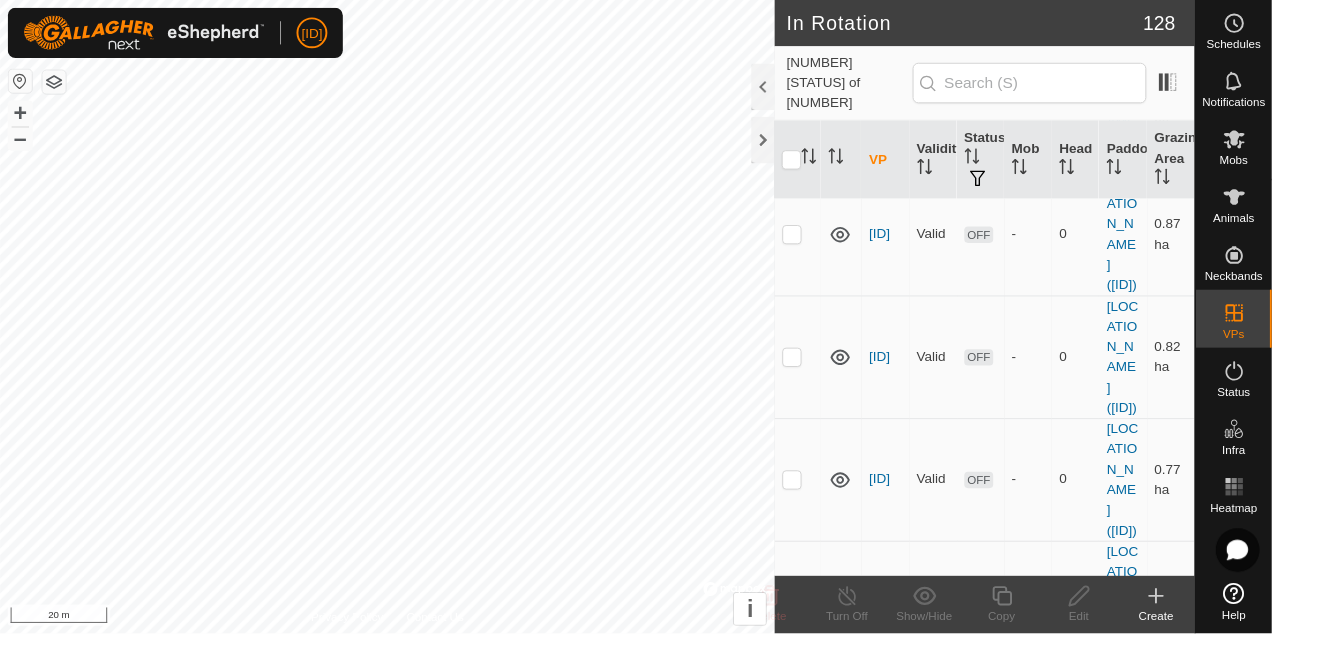 click 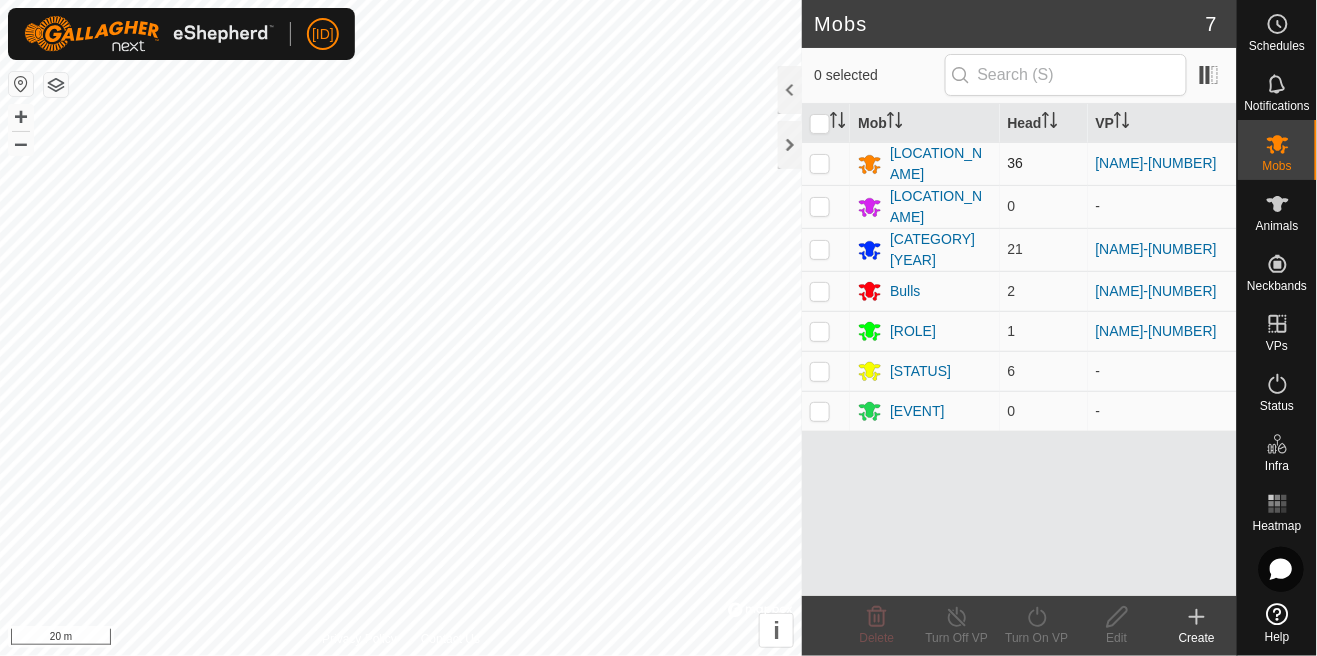 click at bounding box center [826, 163] 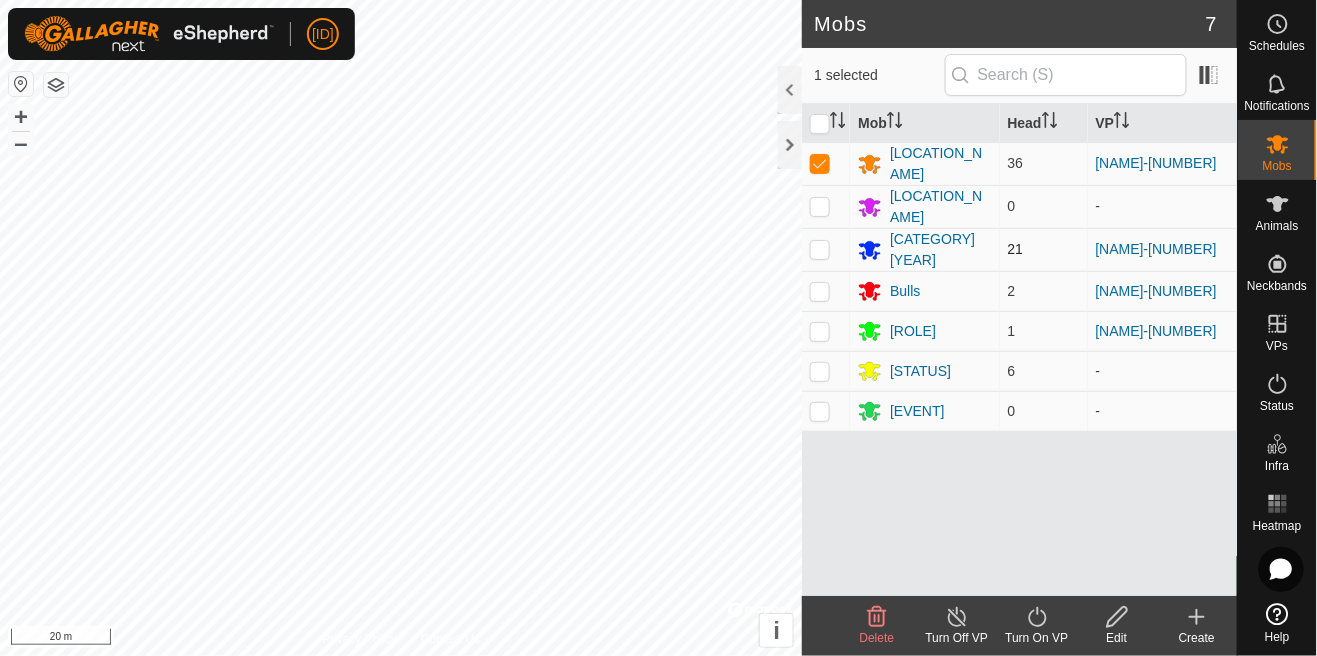 click at bounding box center (820, 249) 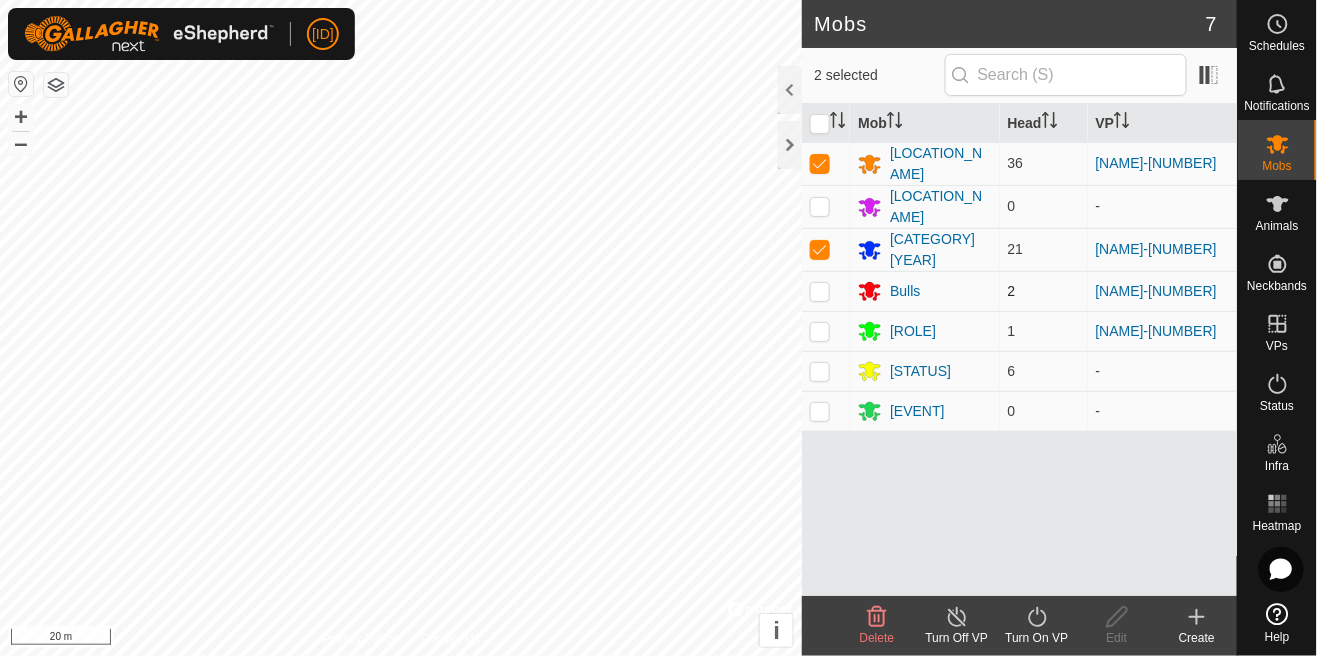click at bounding box center (826, 291) 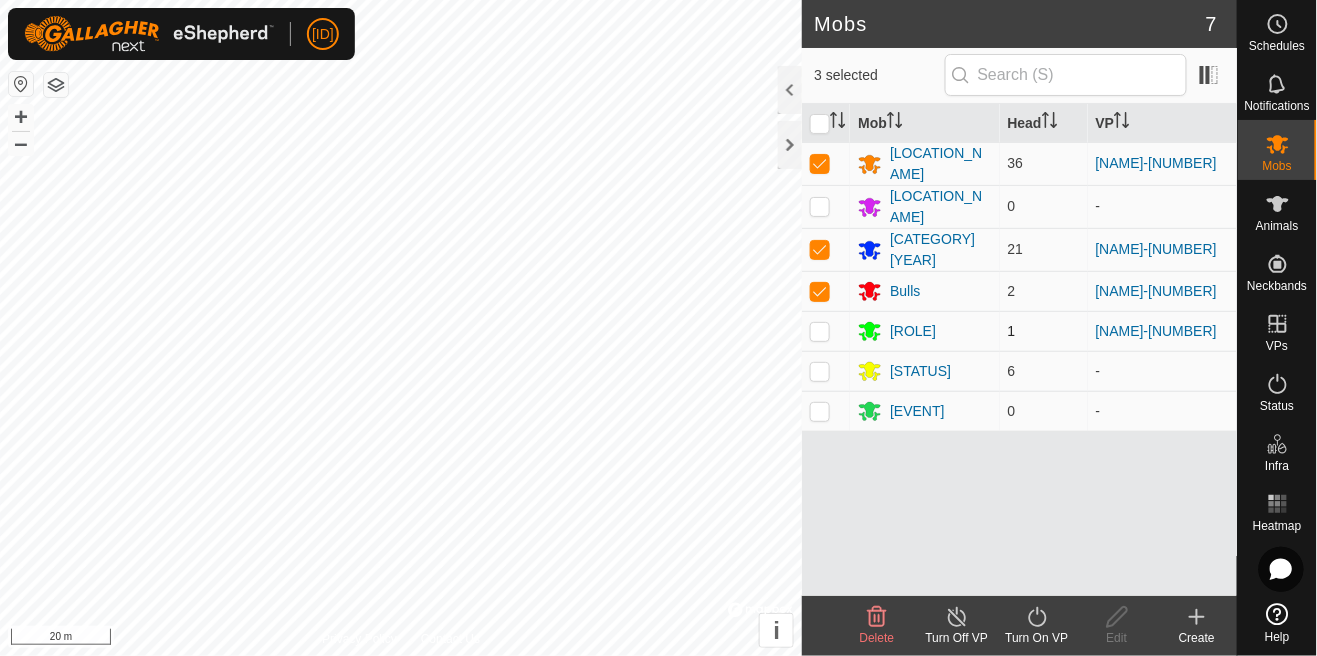 click at bounding box center (820, 331) 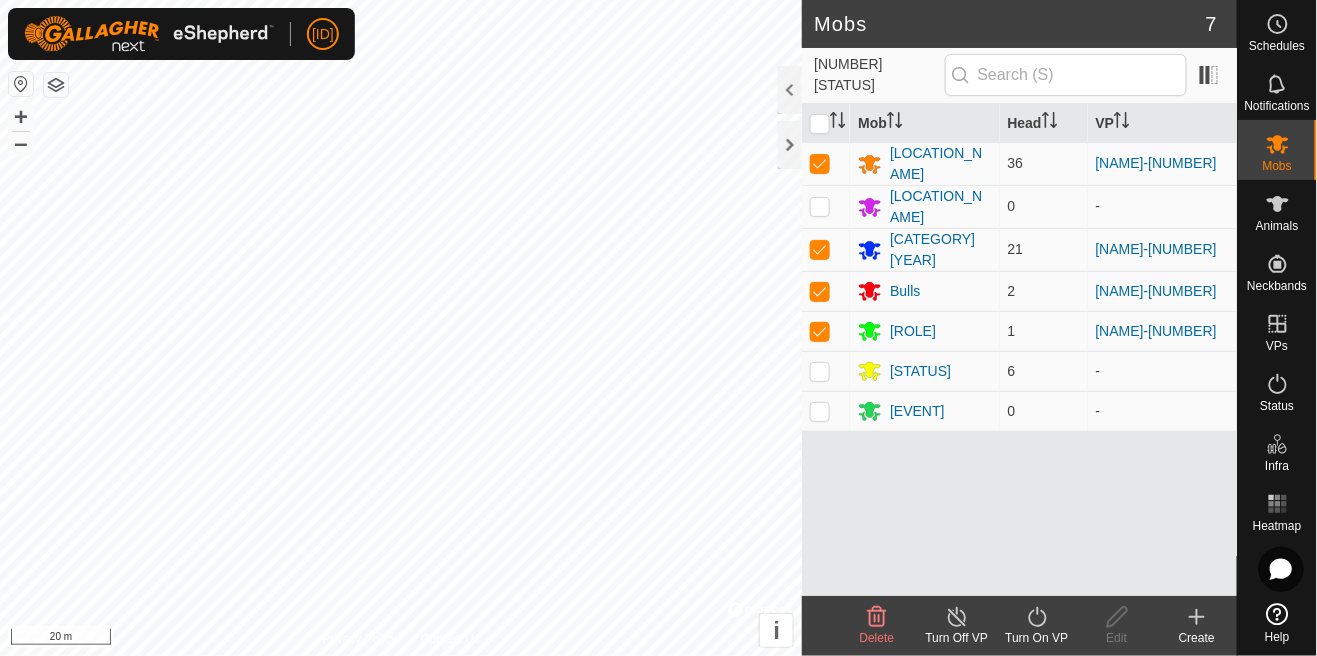 click on "Turn On VP" 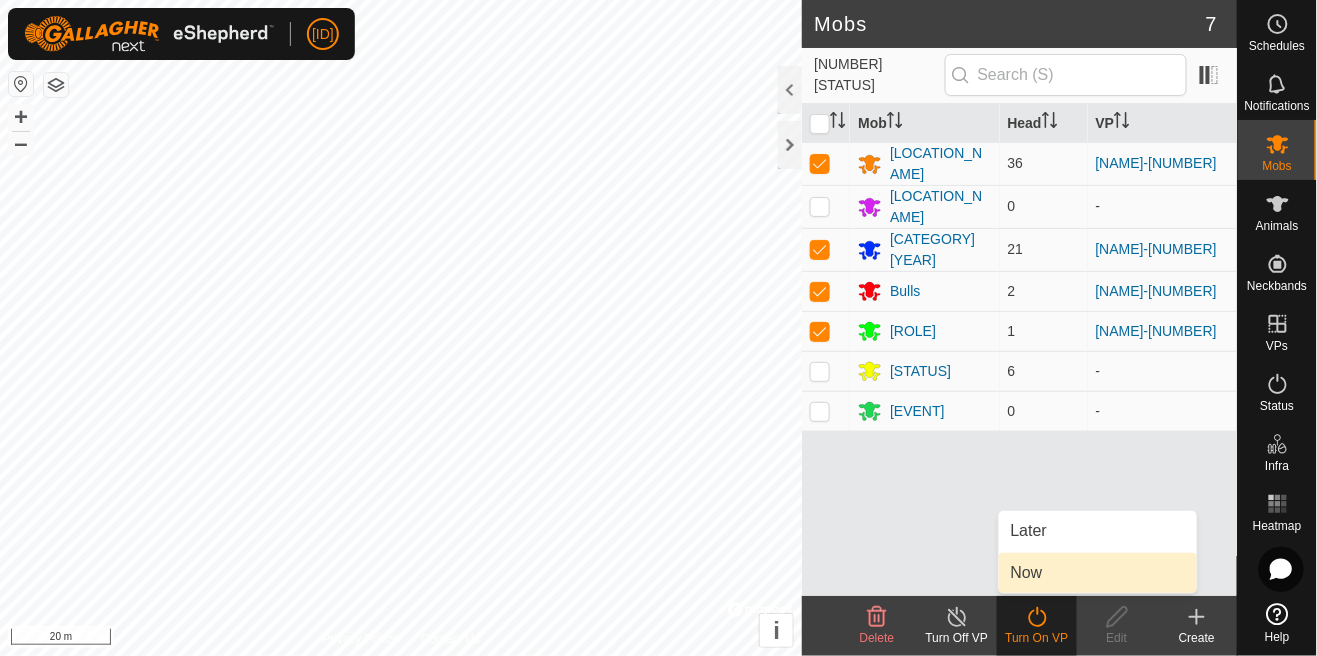 click on "Now" at bounding box center [1098, 573] 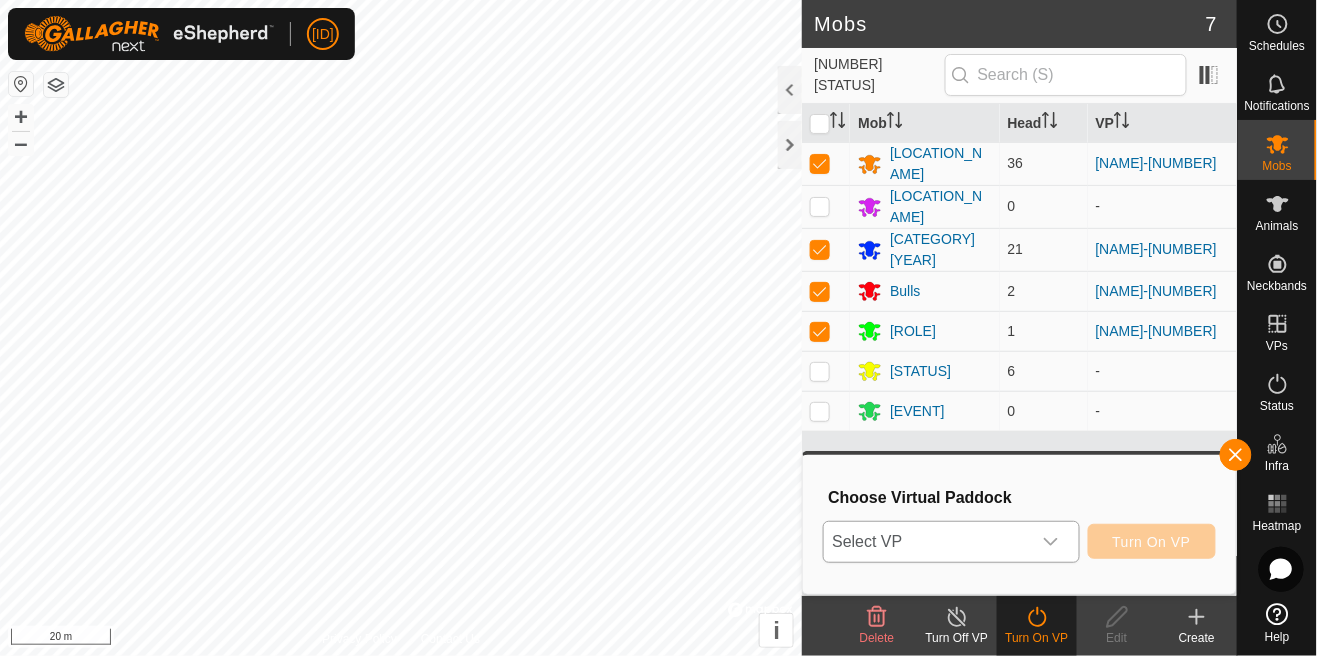 click at bounding box center [1051, 542] 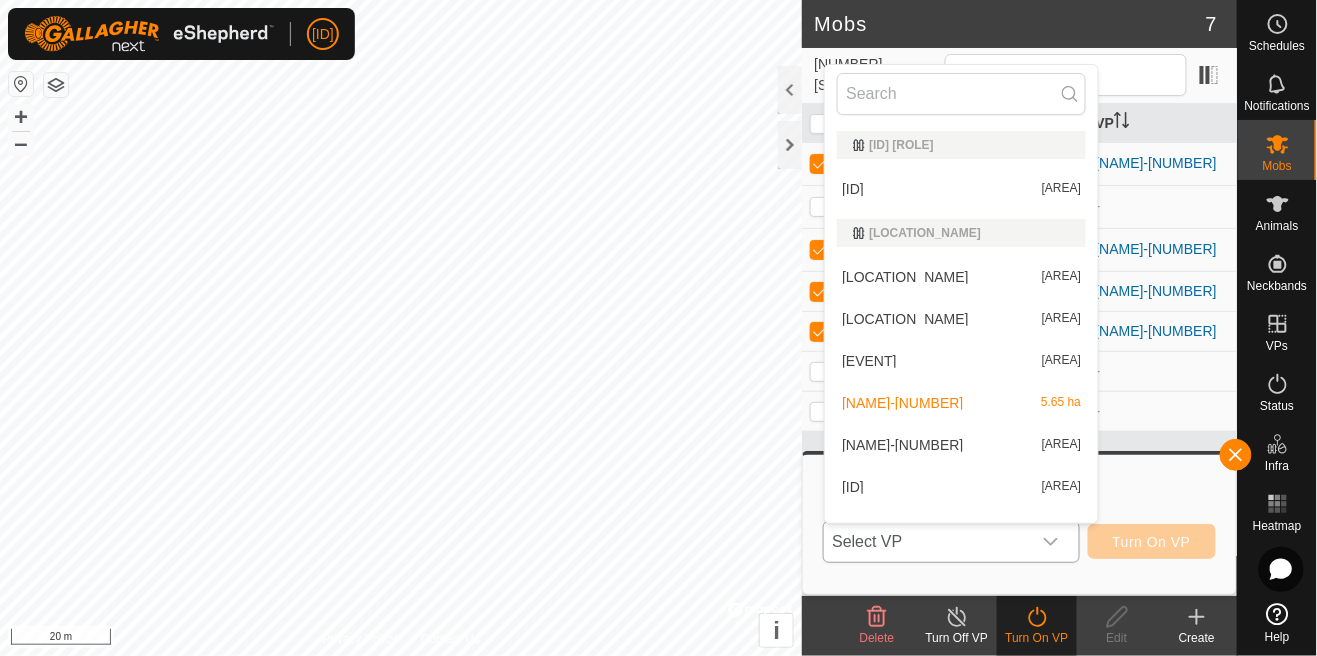 click on "Dad-2  5.61 ha" at bounding box center [961, 445] 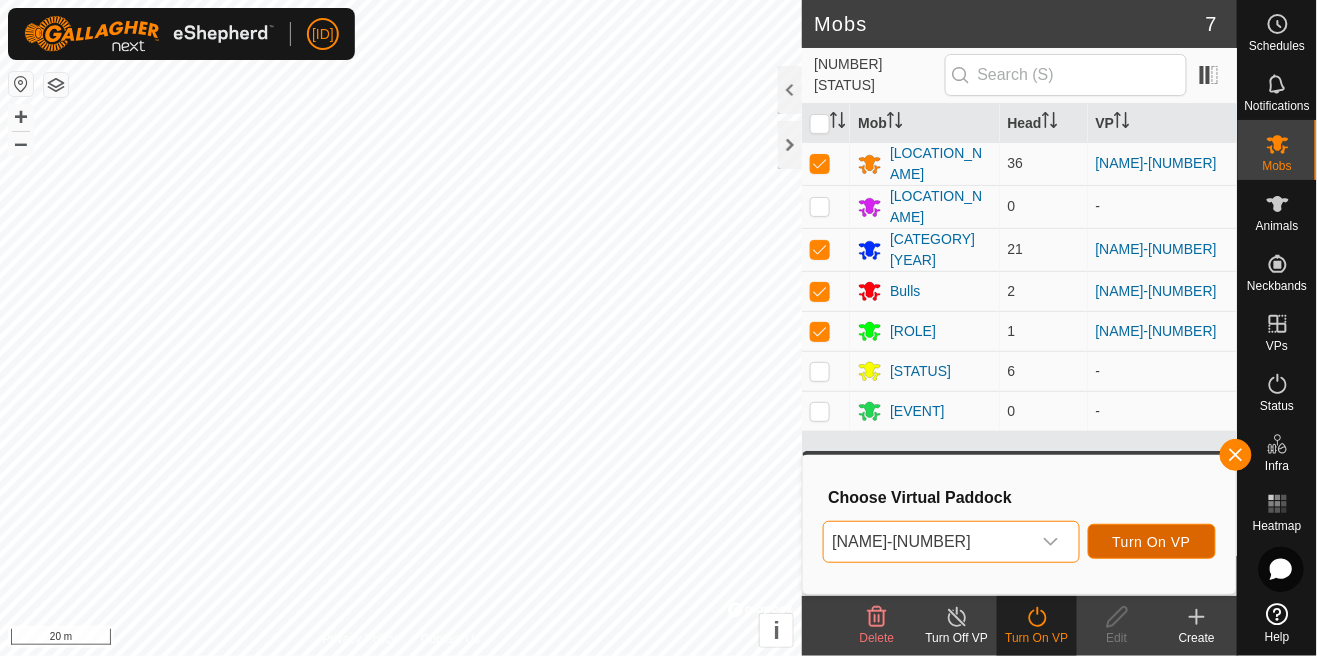 click on "Turn On VP" at bounding box center (1152, 542) 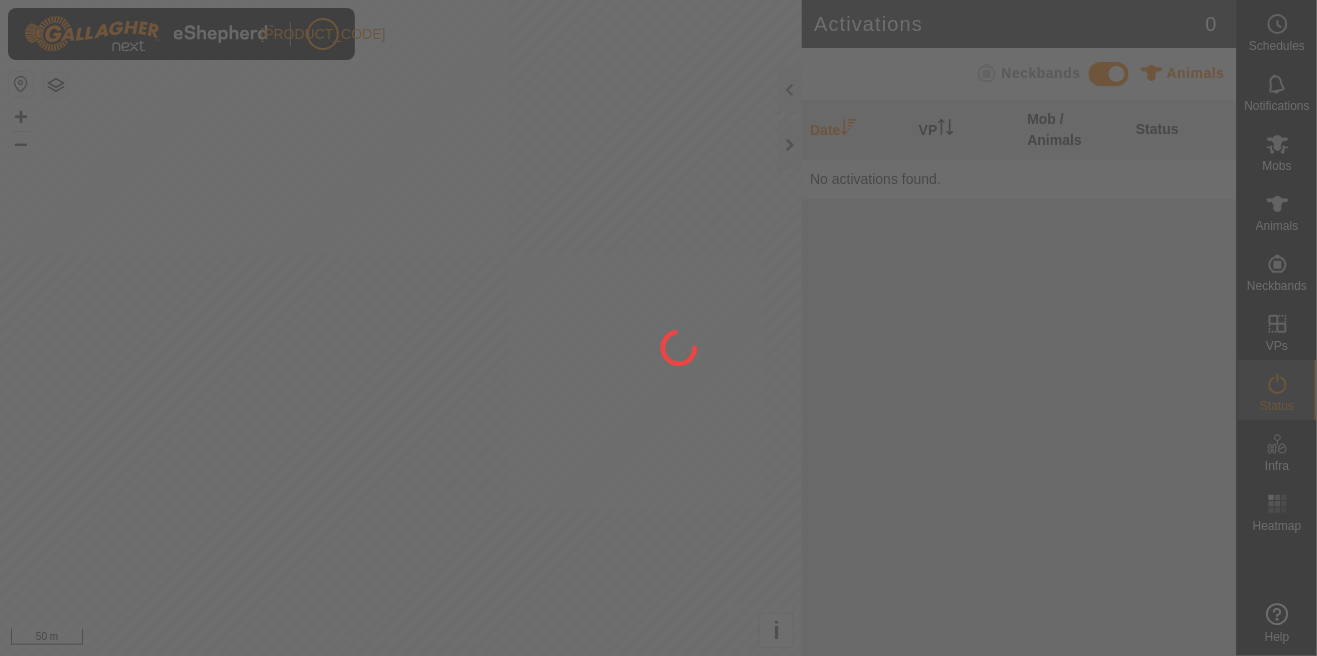 scroll, scrollTop: 0, scrollLeft: 0, axis: both 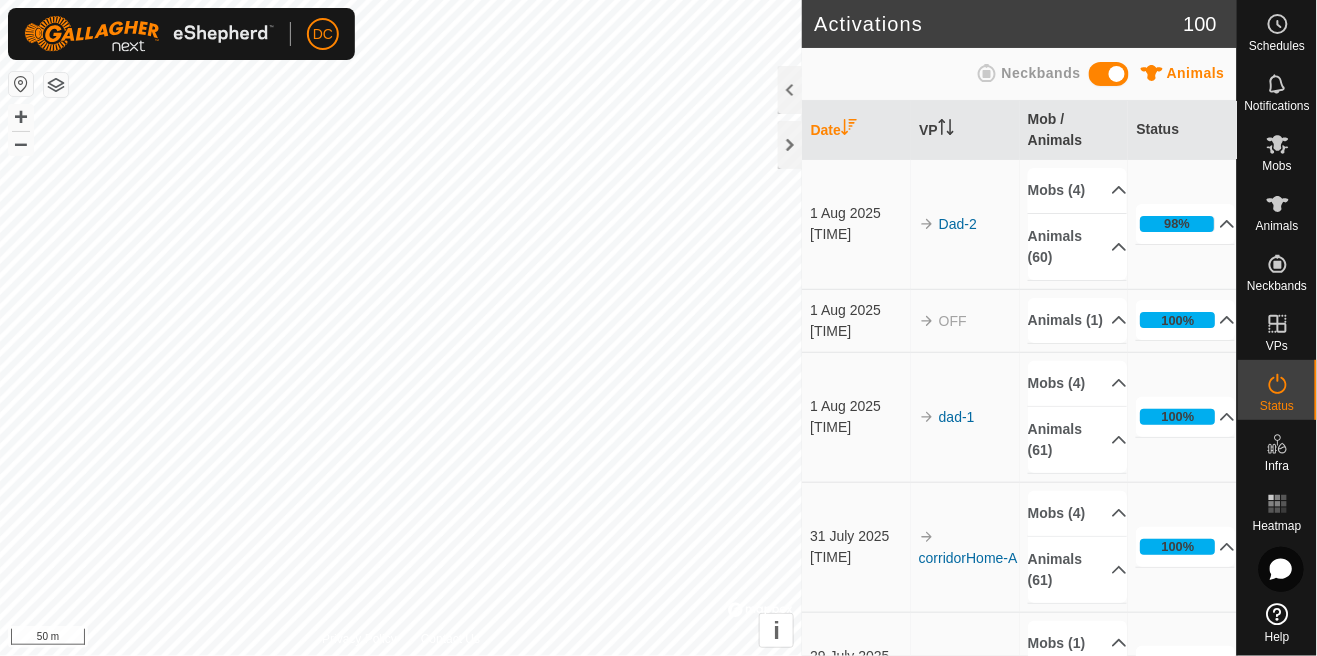 click 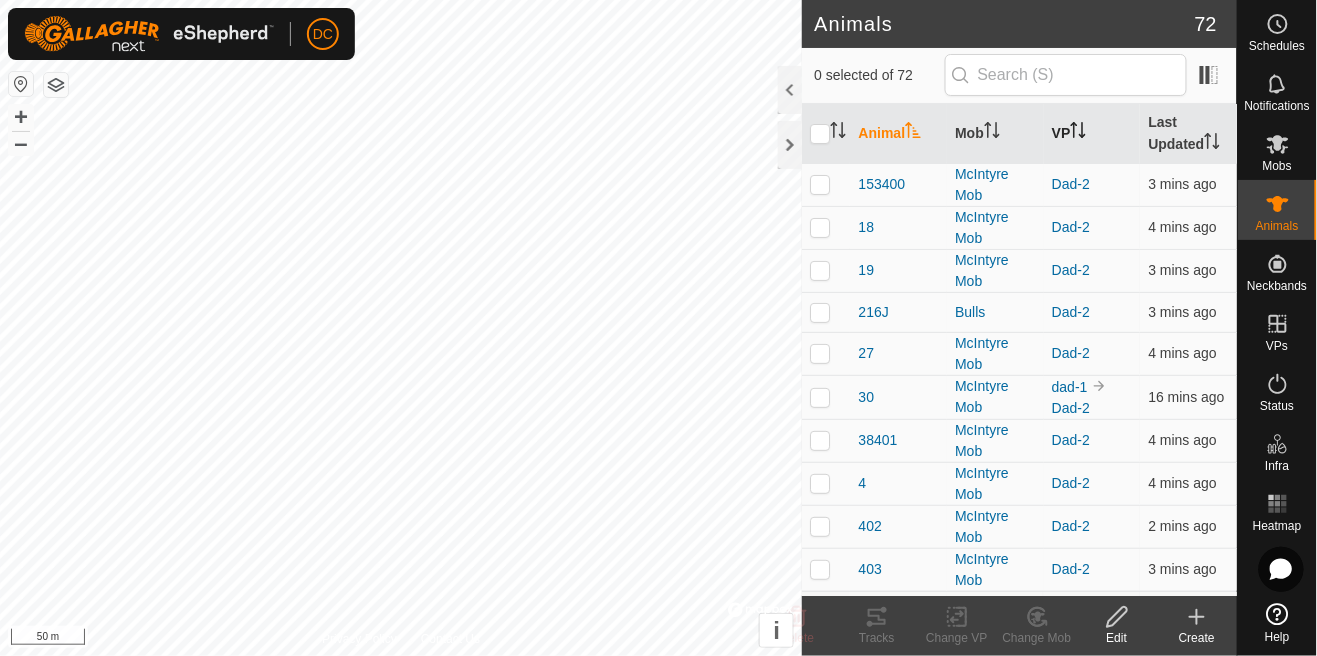 click at bounding box center [1078, 133] 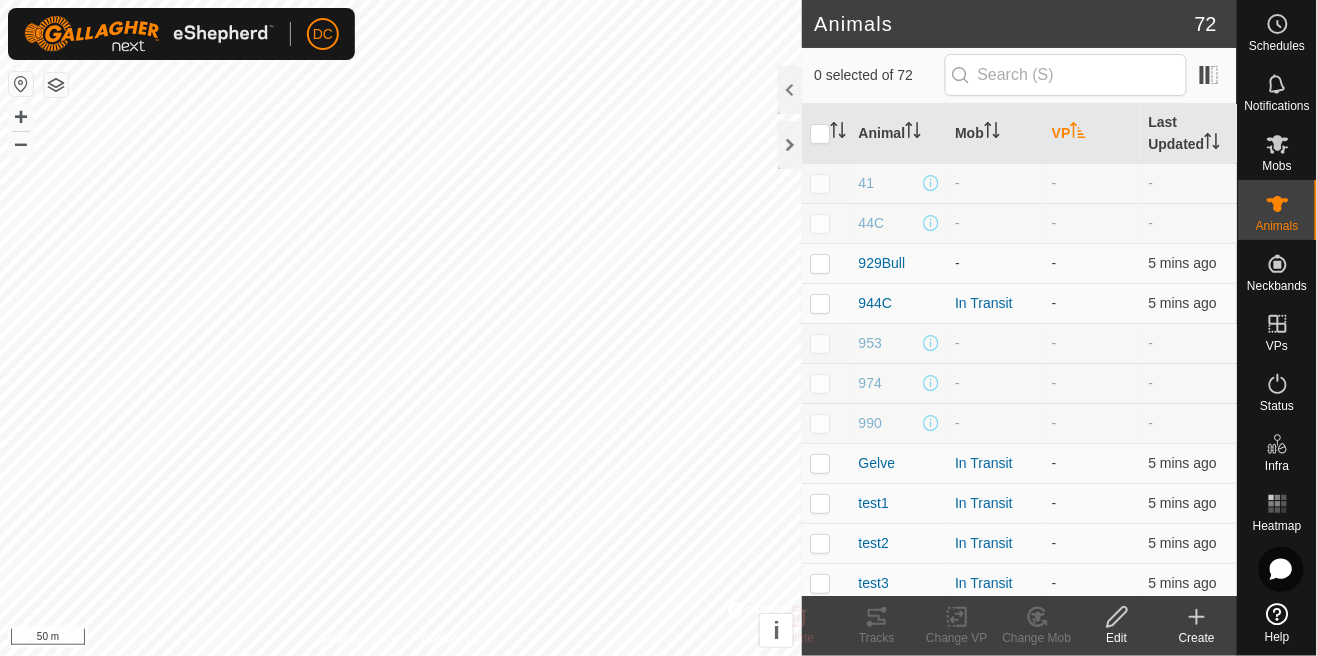 click 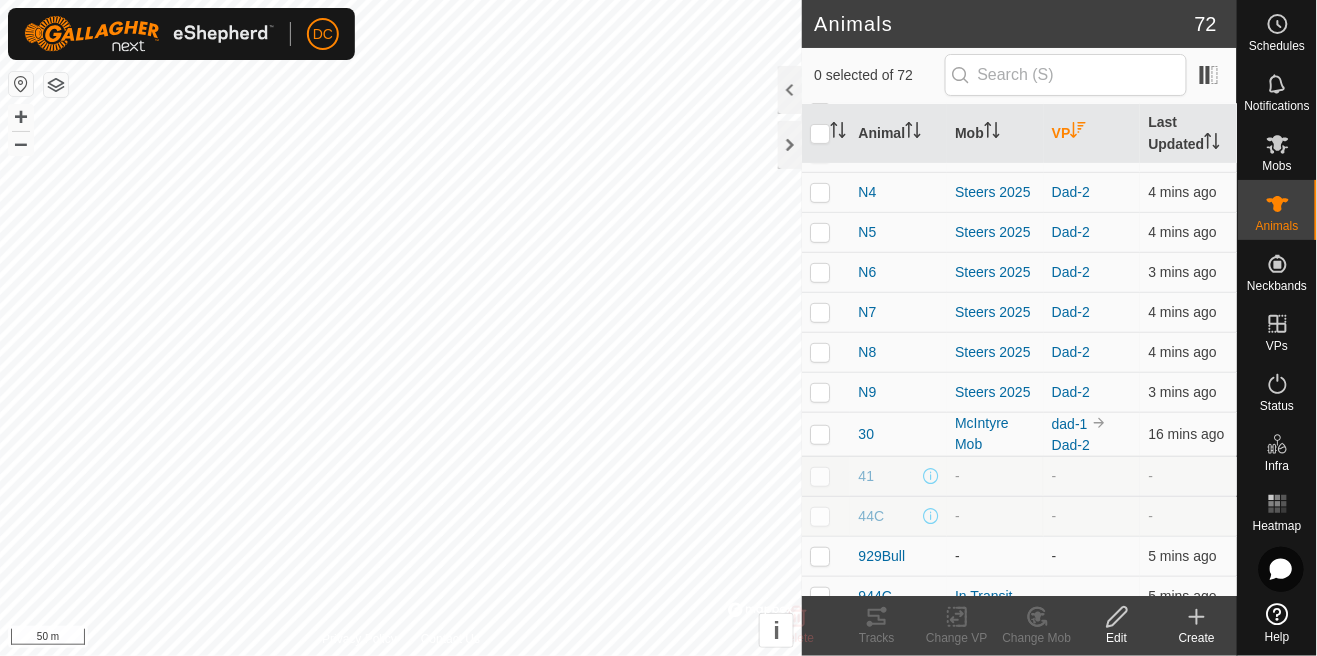scroll, scrollTop: 2222, scrollLeft: 0, axis: vertical 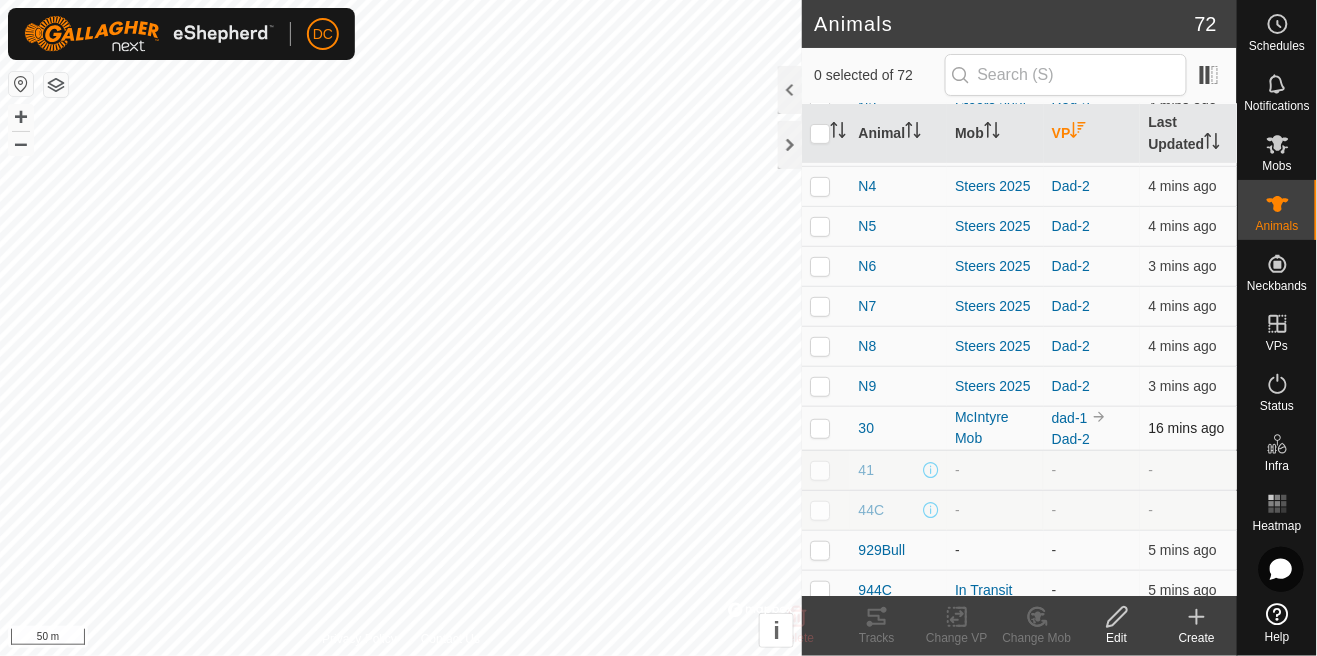 click at bounding box center (820, 428) 